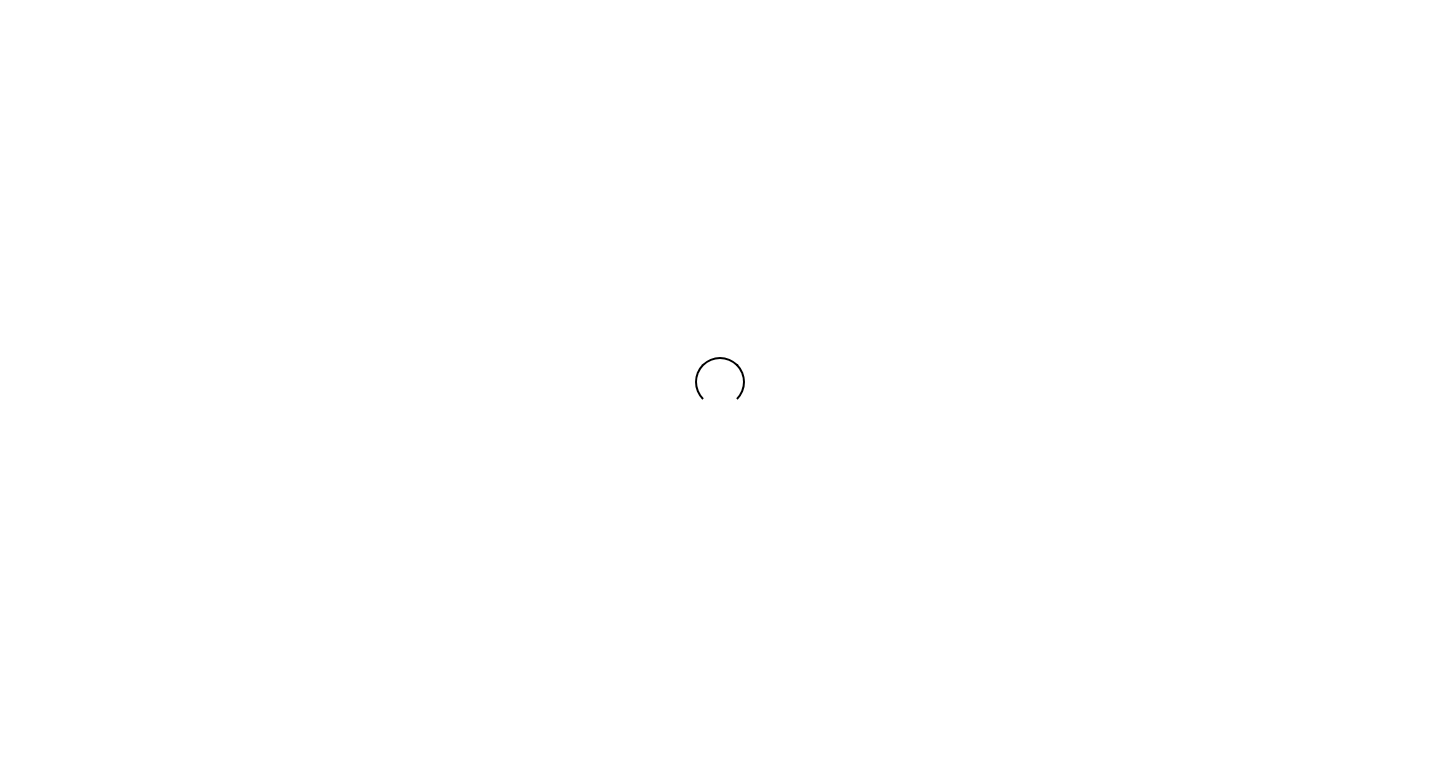 scroll, scrollTop: 0, scrollLeft: 0, axis: both 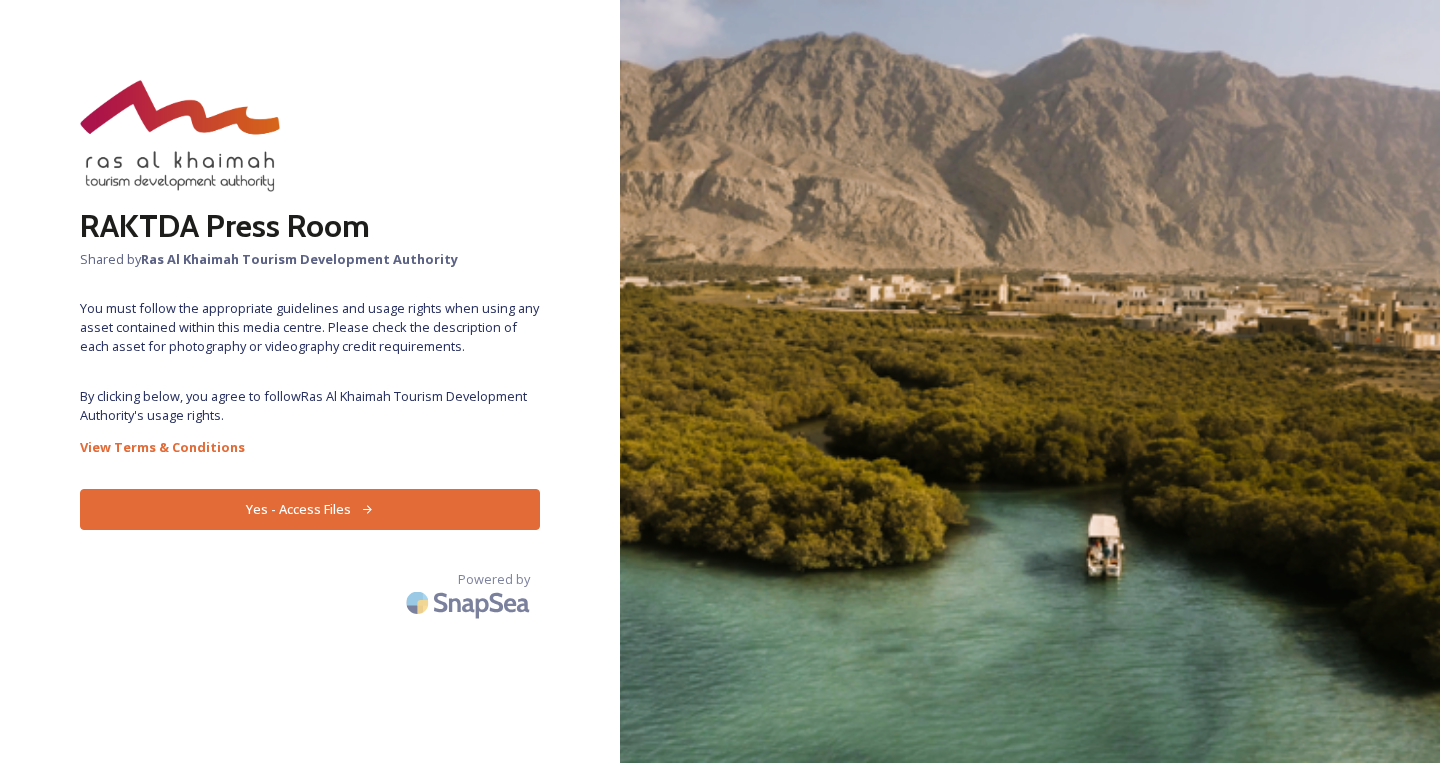 click on "Yes - Access Files" at bounding box center (310, 509) 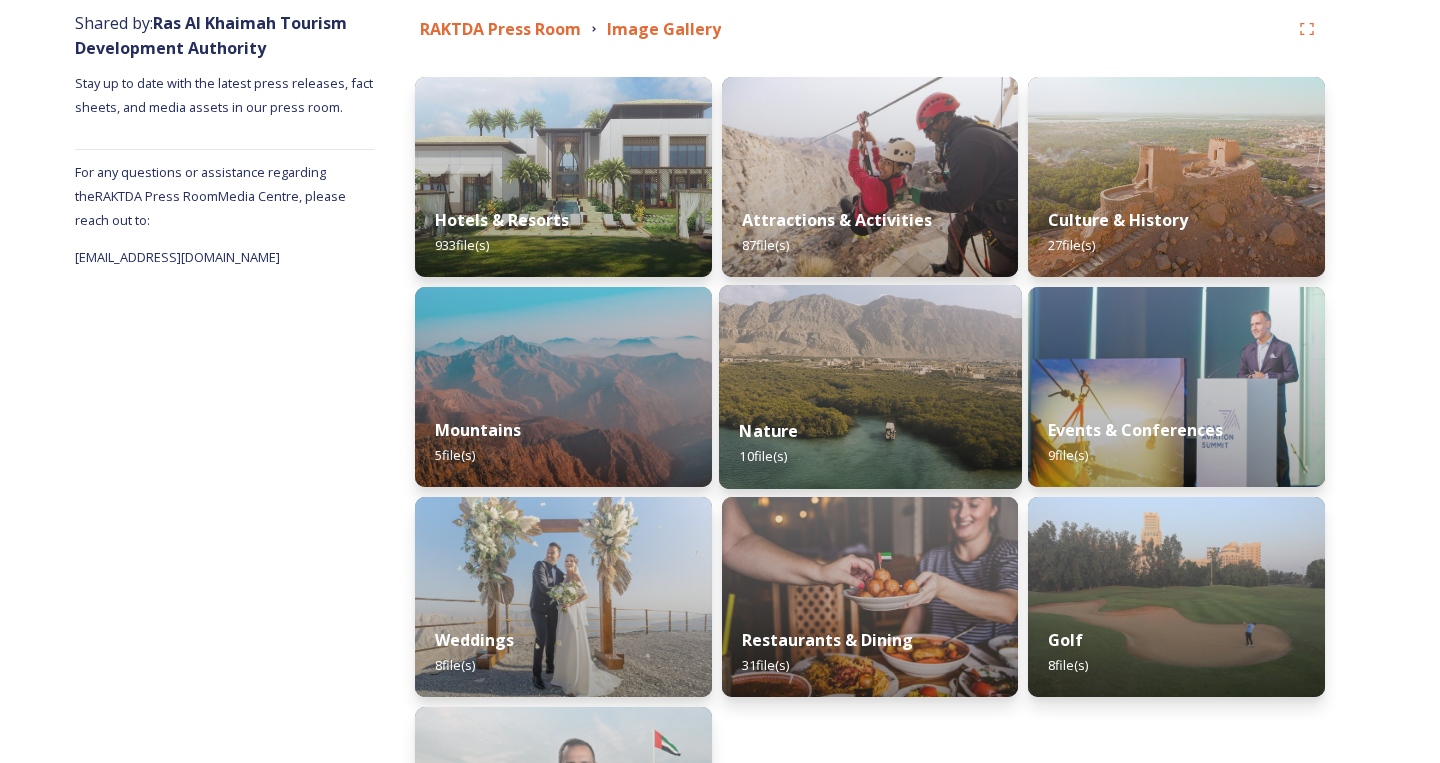 scroll, scrollTop: 177, scrollLeft: 0, axis: vertical 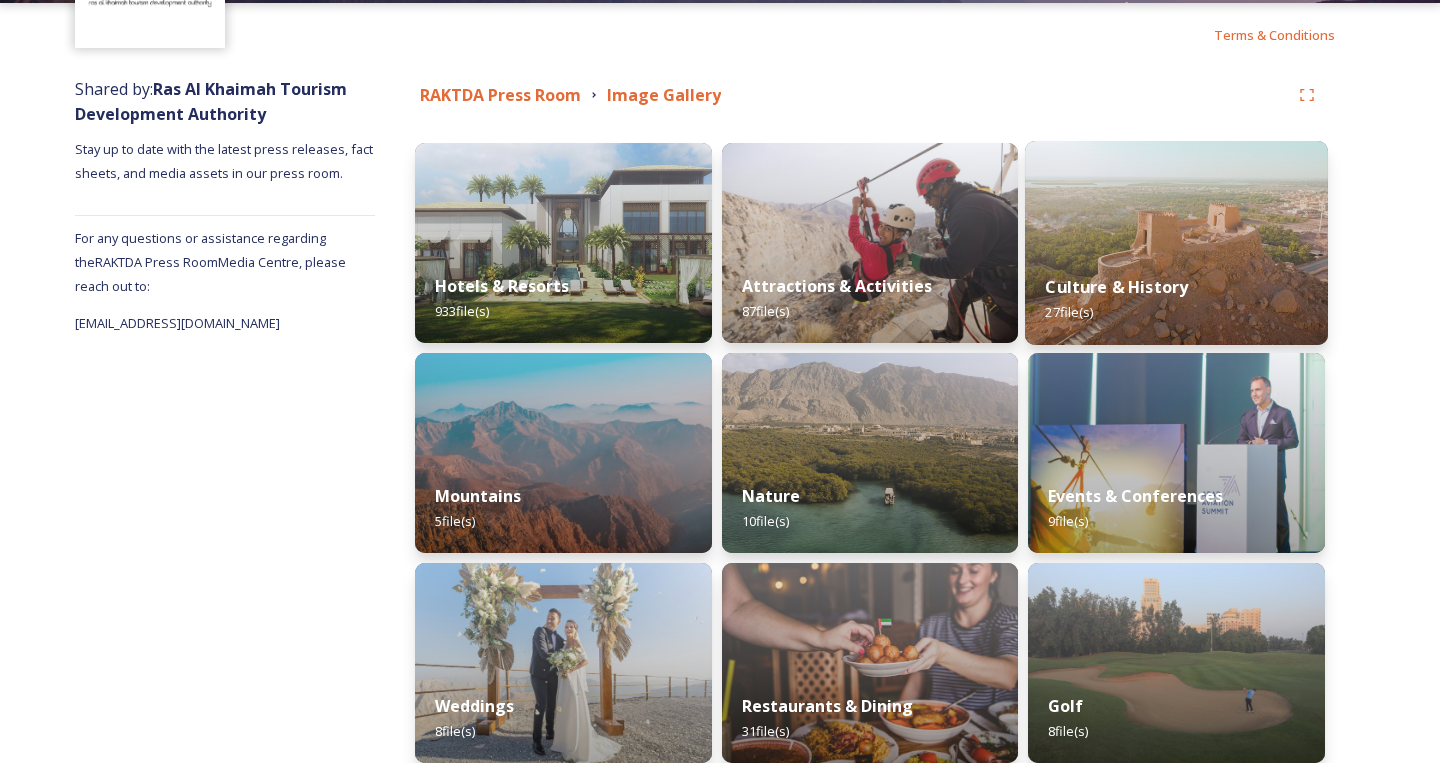 click on "Culture & History 27  file(s)" at bounding box center (1176, 299) 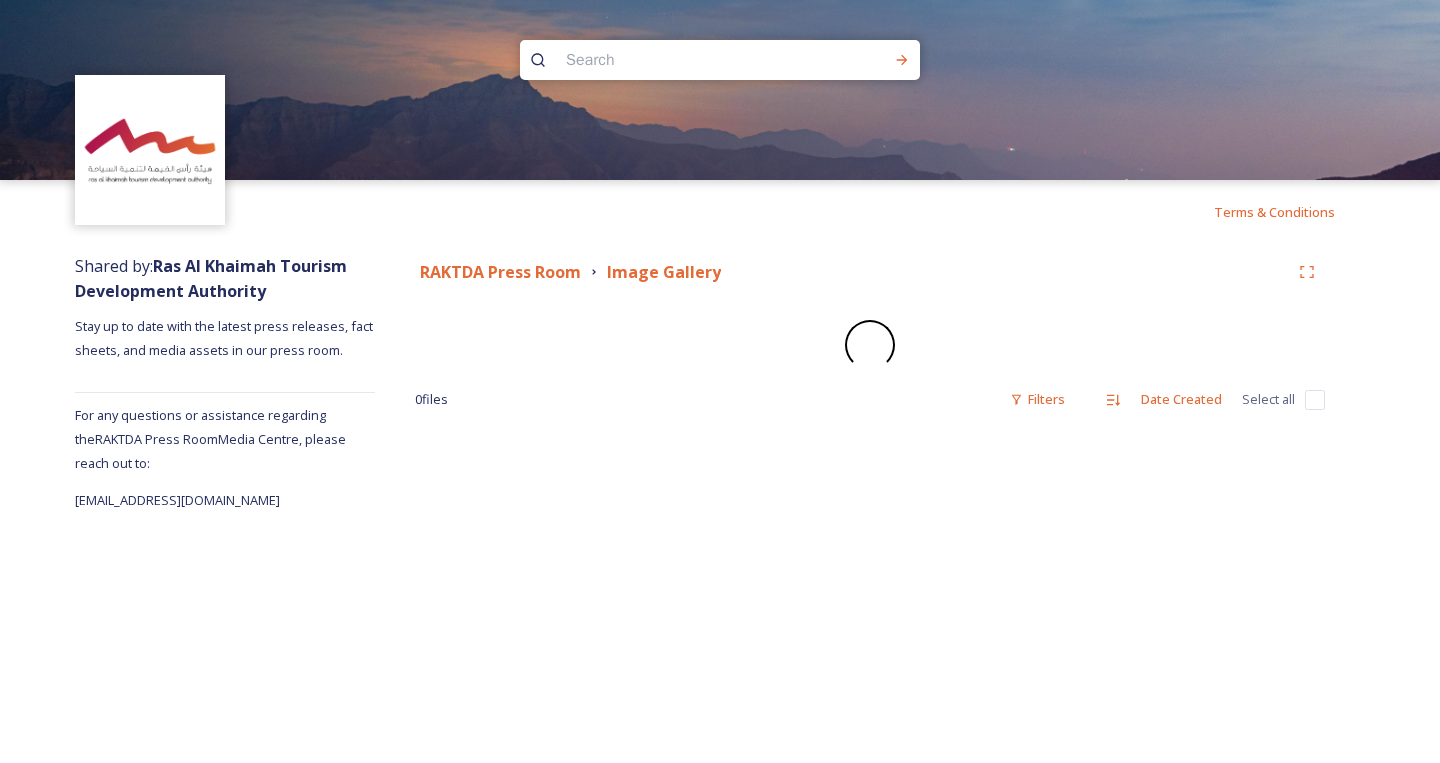 scroll, scrollTop: 0, scrollLeft: 0, axis: both 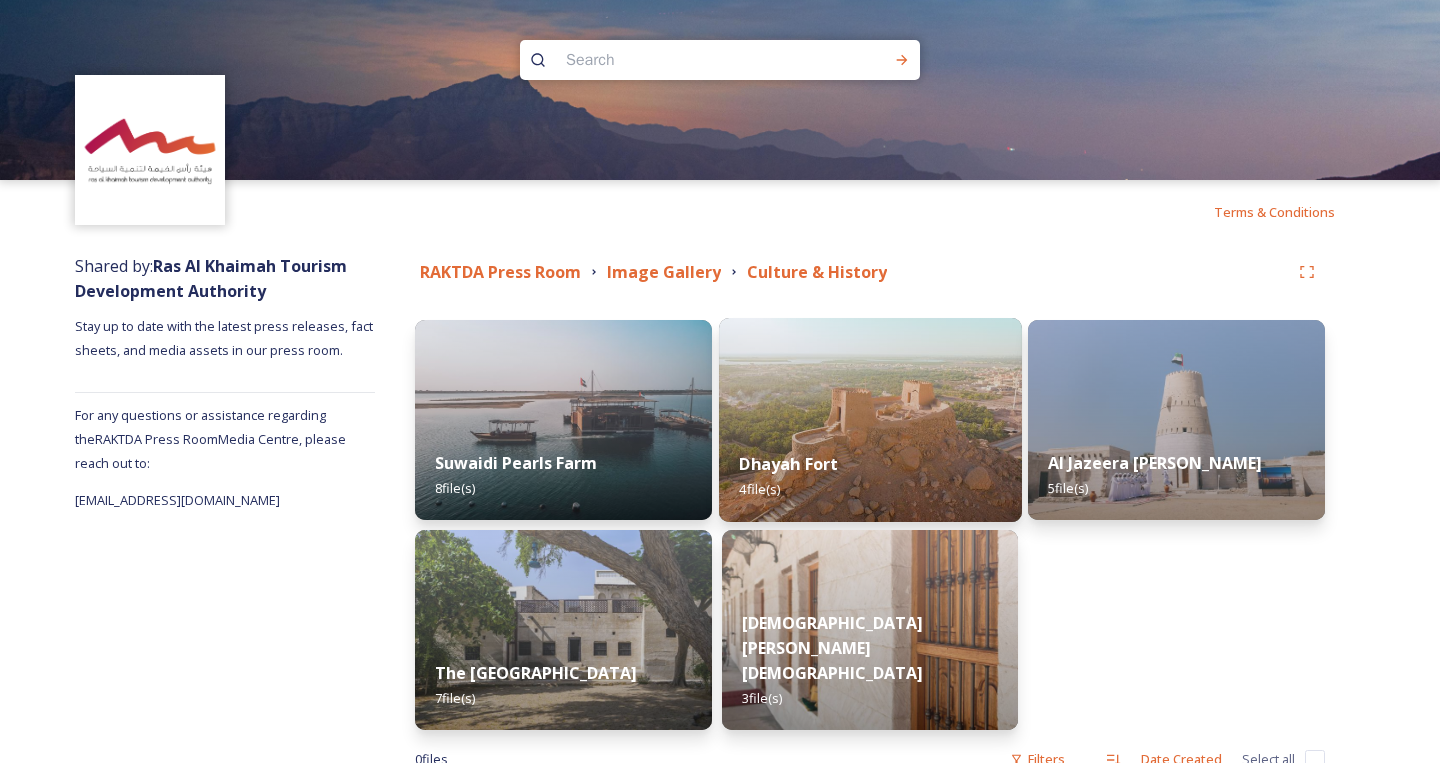 click at bounding box center (870, 420) 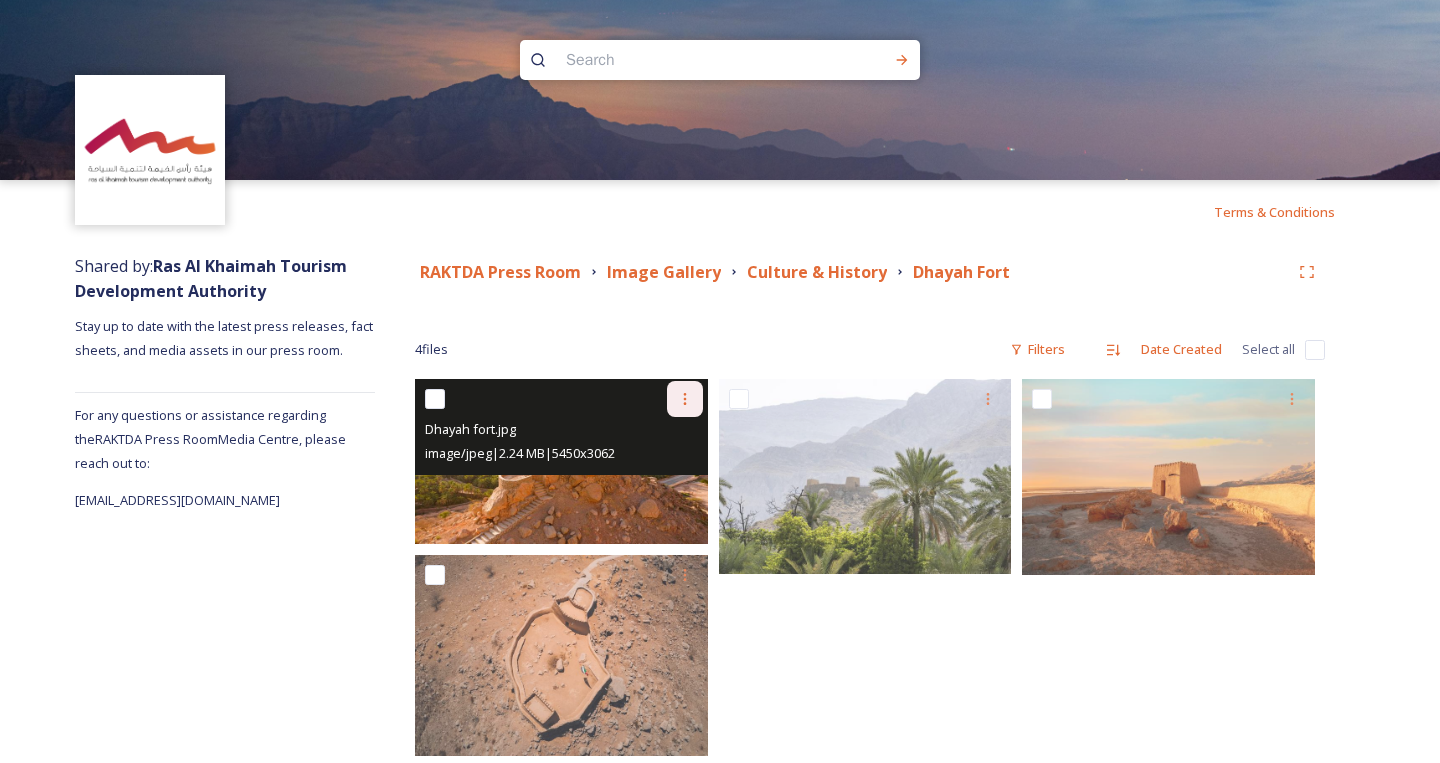 click 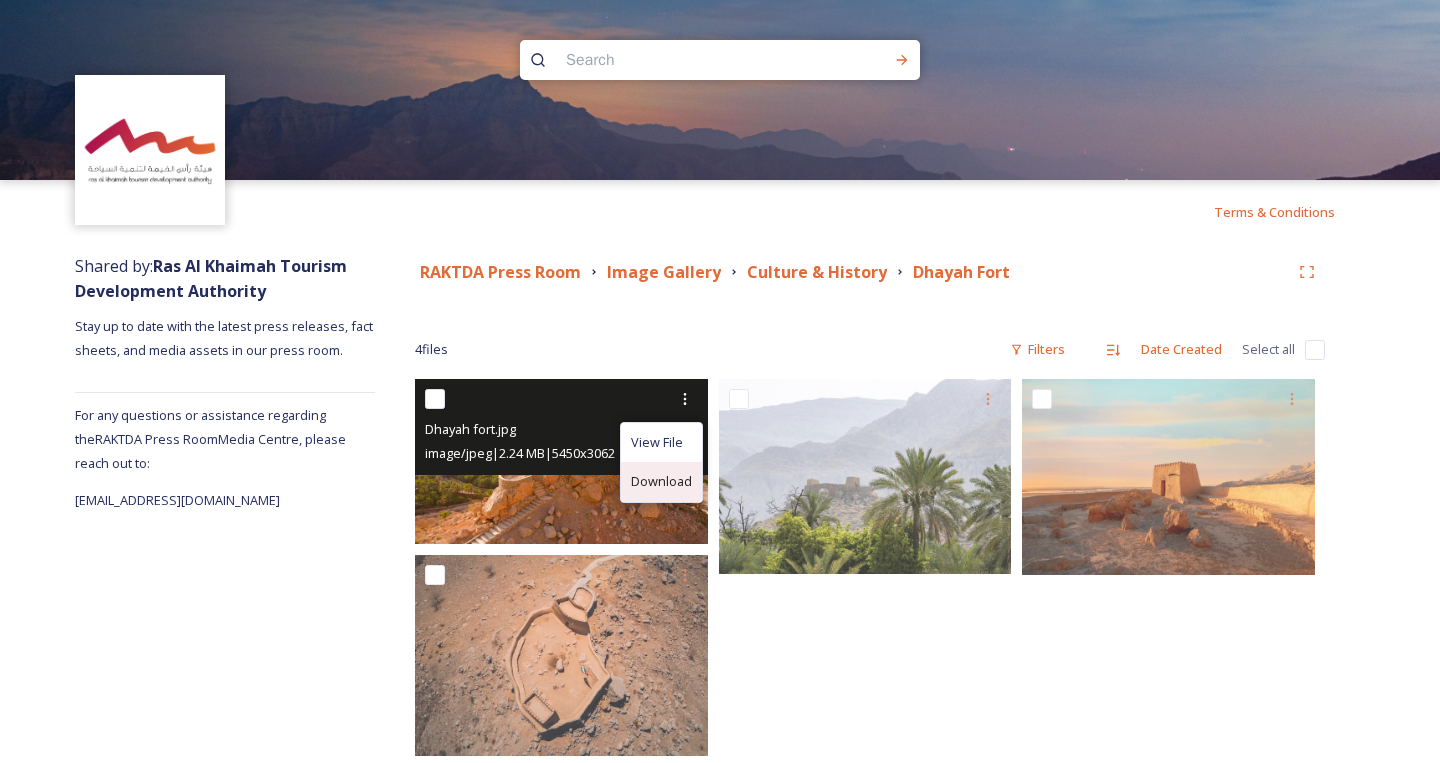 click on "Download" at bounding box center [661, 481] 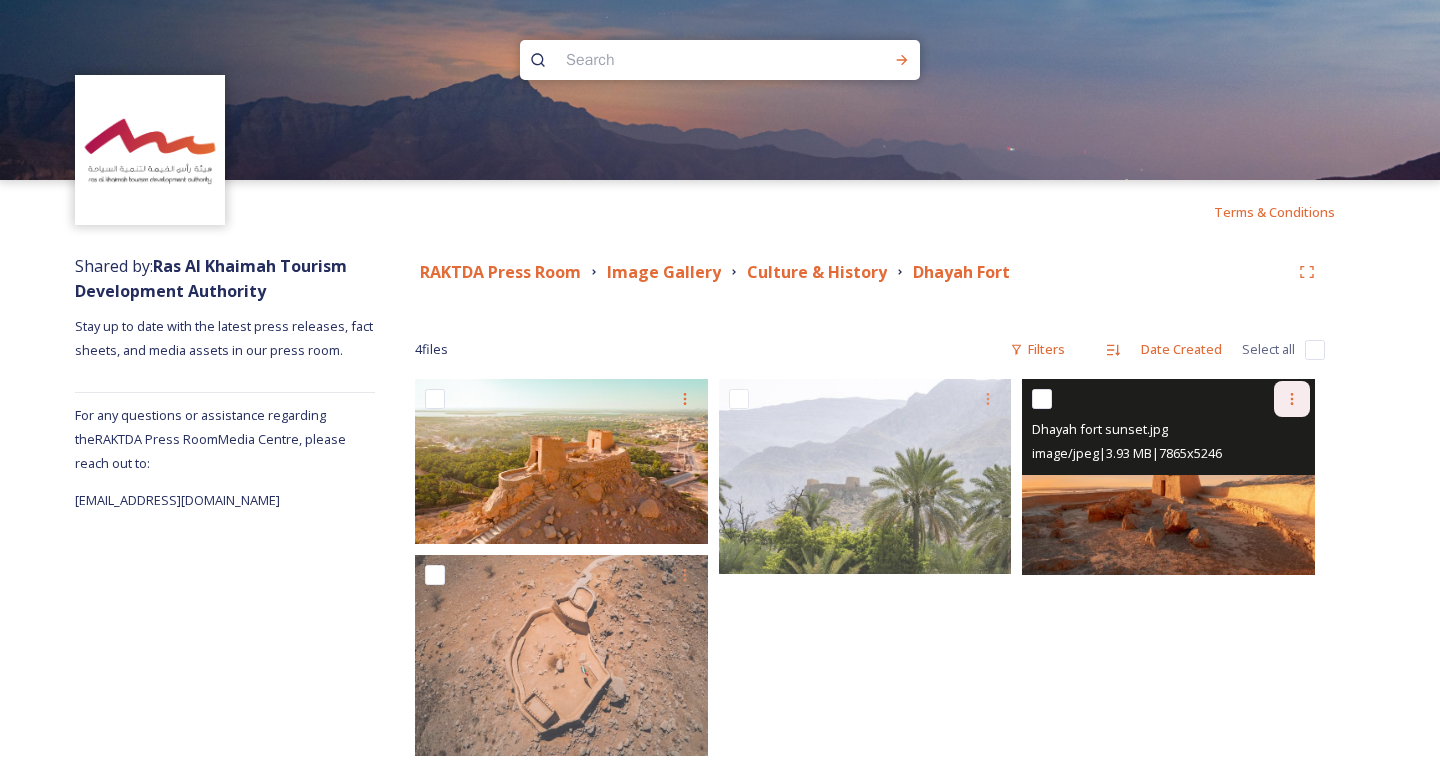 click 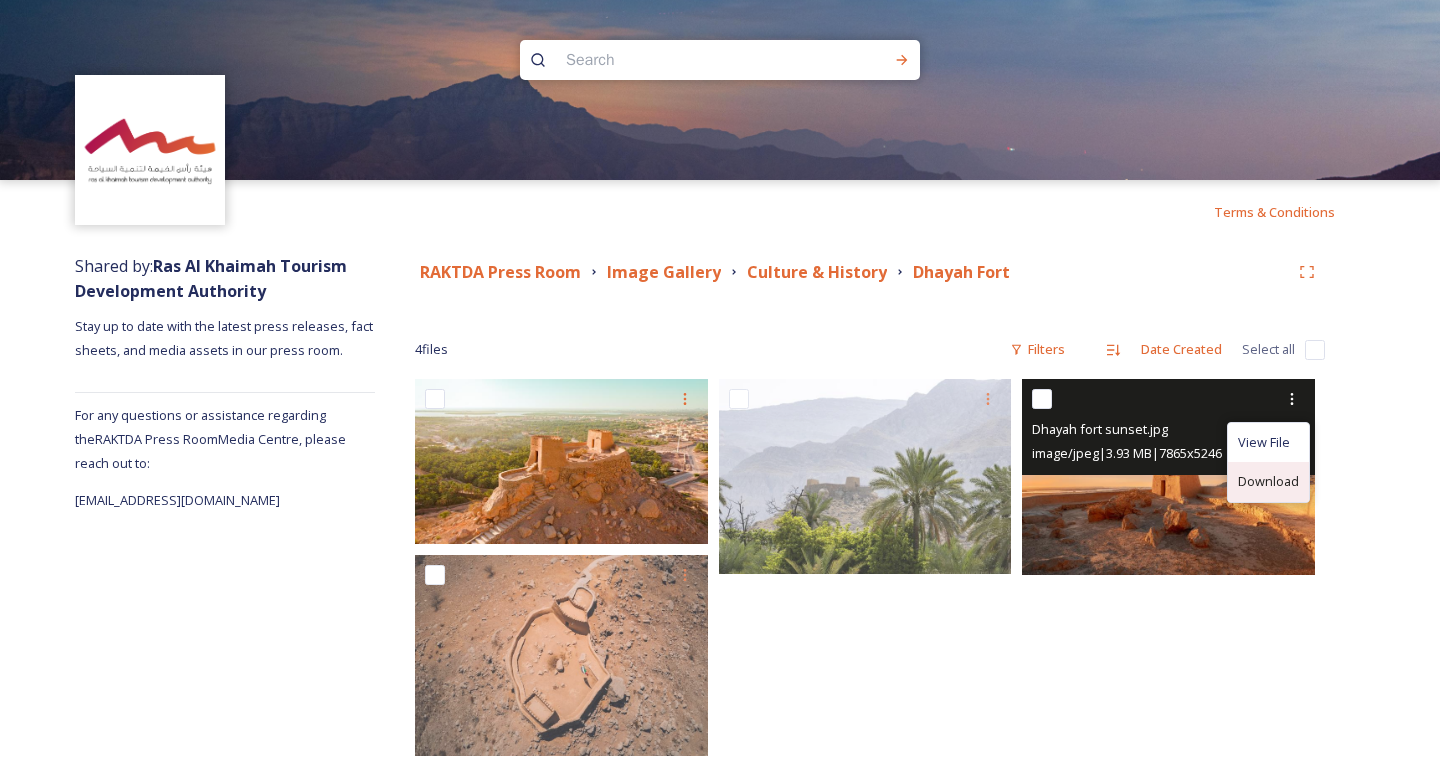 click on "Download" at bounding box center [1268, 481] 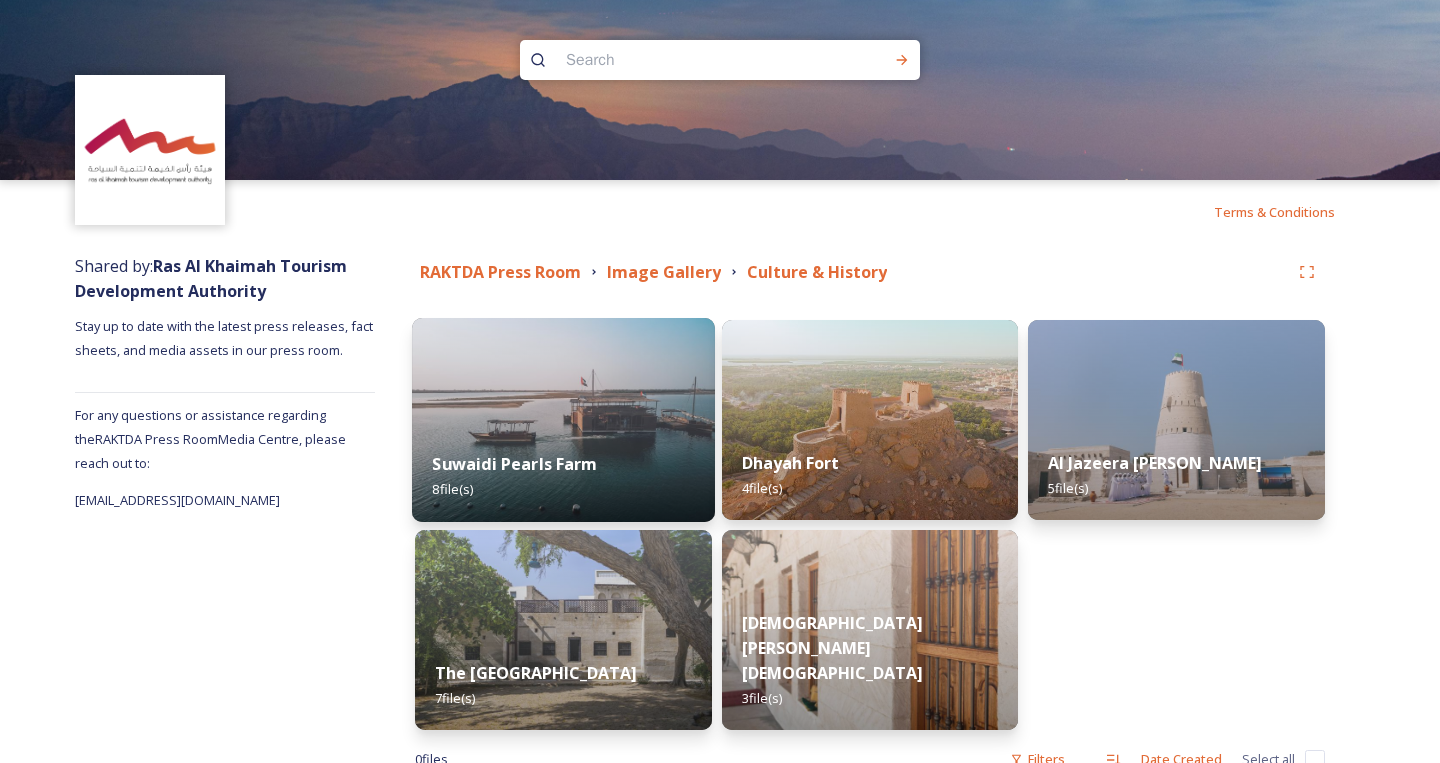 click on "Suwaidi Pearls Farm 8  file(s)" at bounding box center [563, 476] 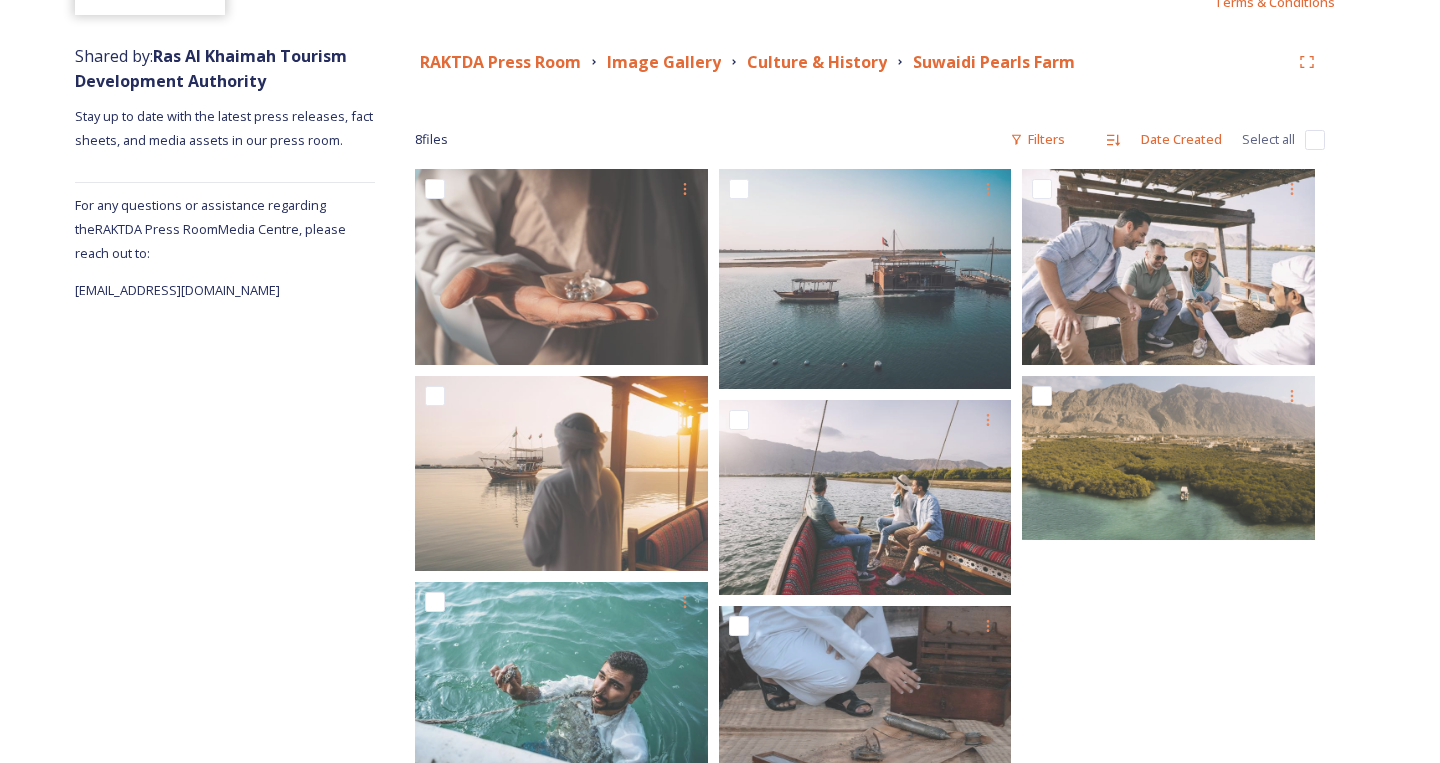 scroll, scrollTop: 258, scrollLeft: 0, axis: vertical 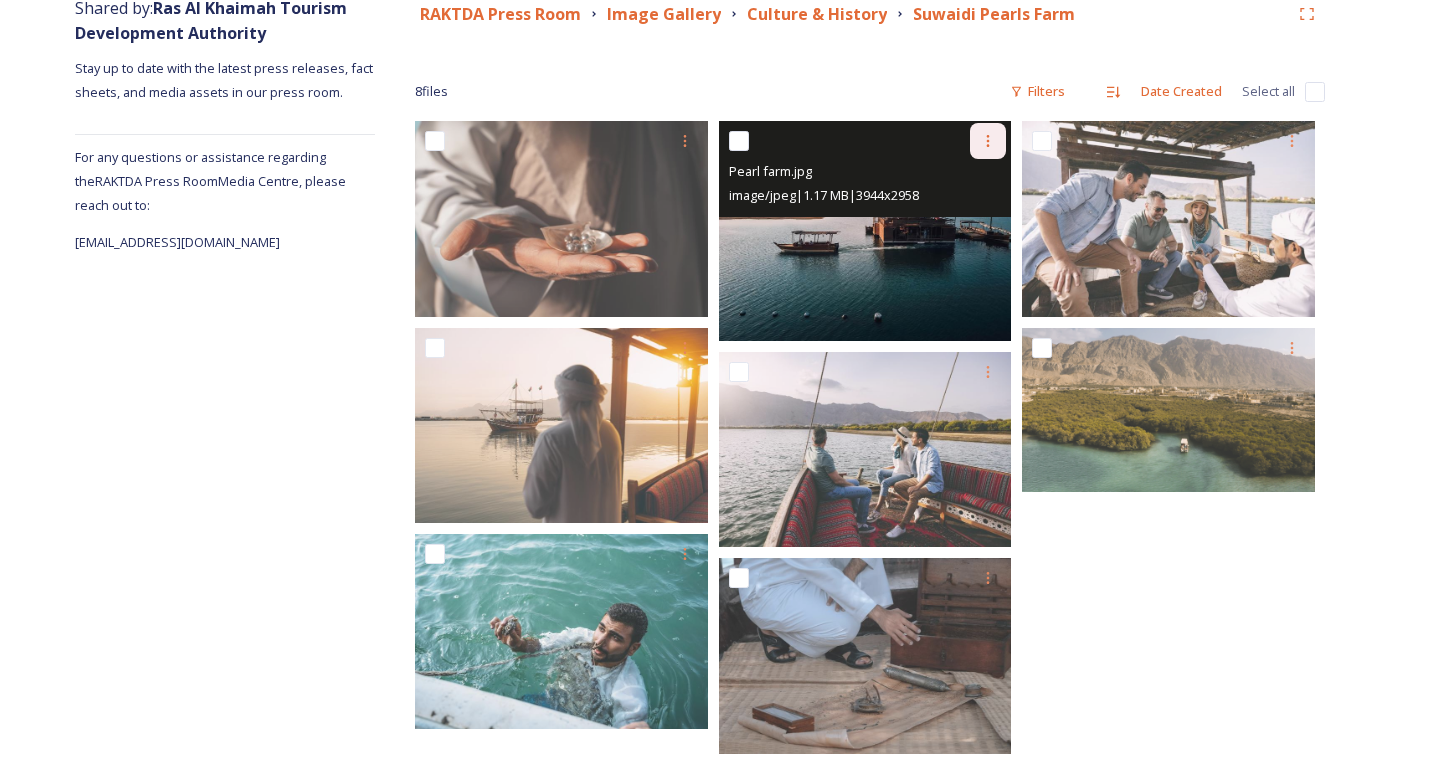click 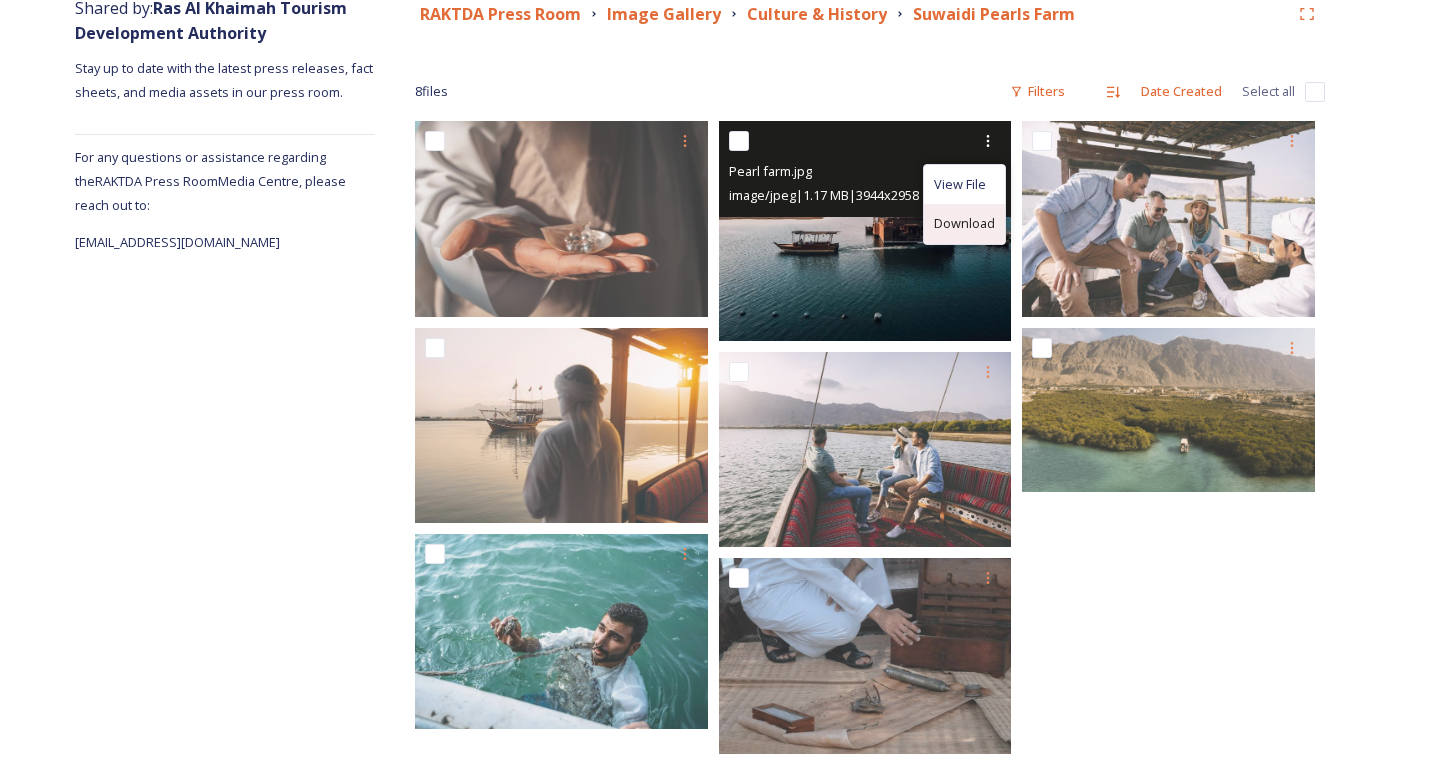 click on "Download" at bounding box center (964, 223) 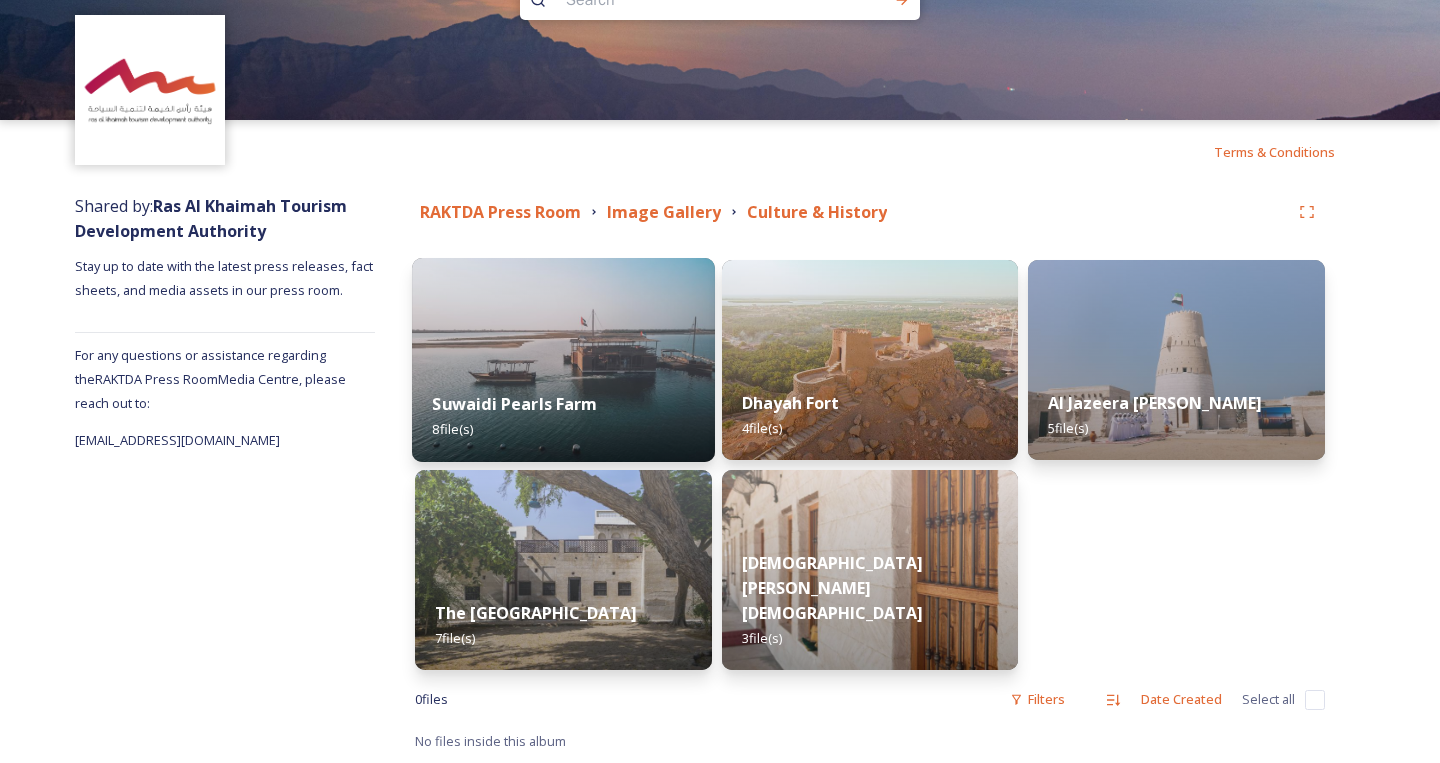 scroll, scrollTop: 60, scrollLeft: 0, axis: vertical 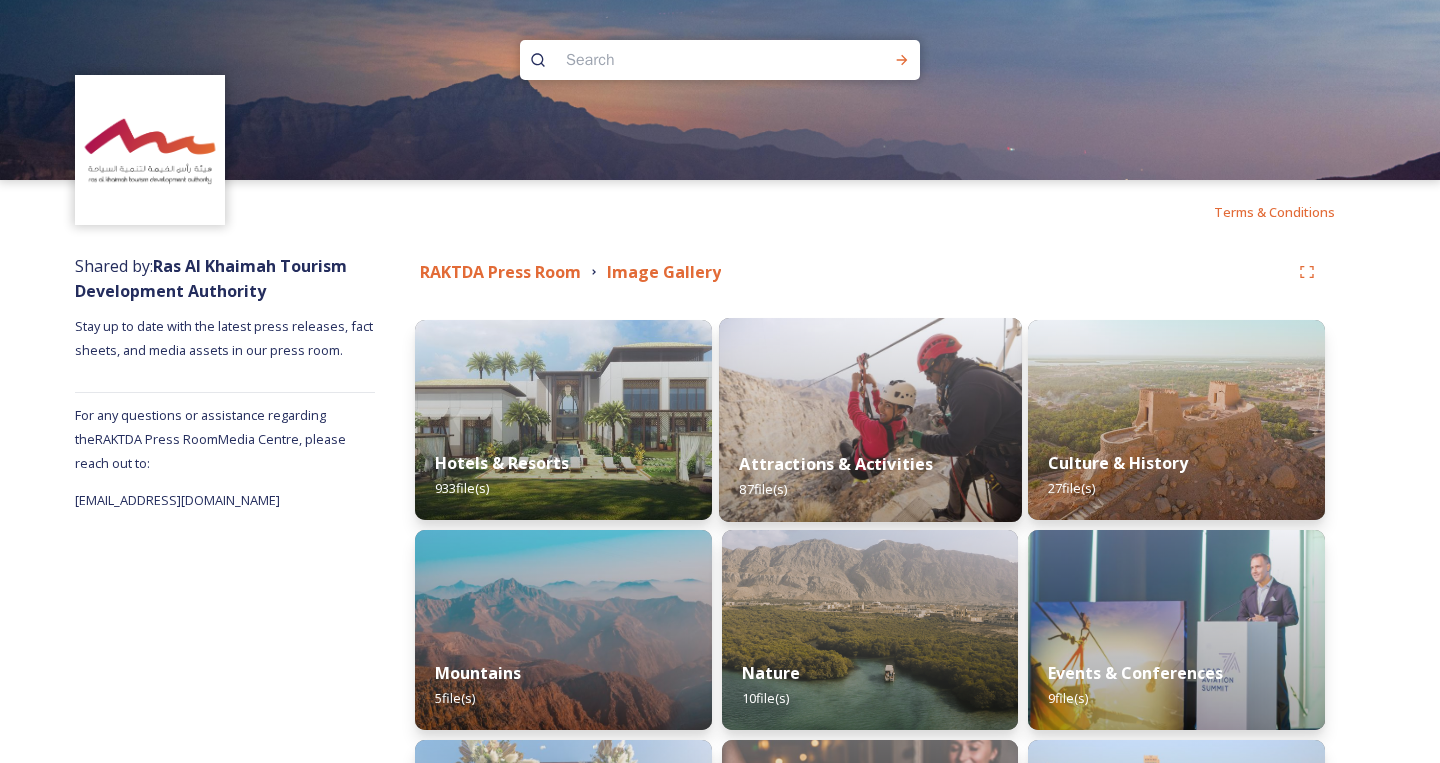 click at bounding box center [870, 420] 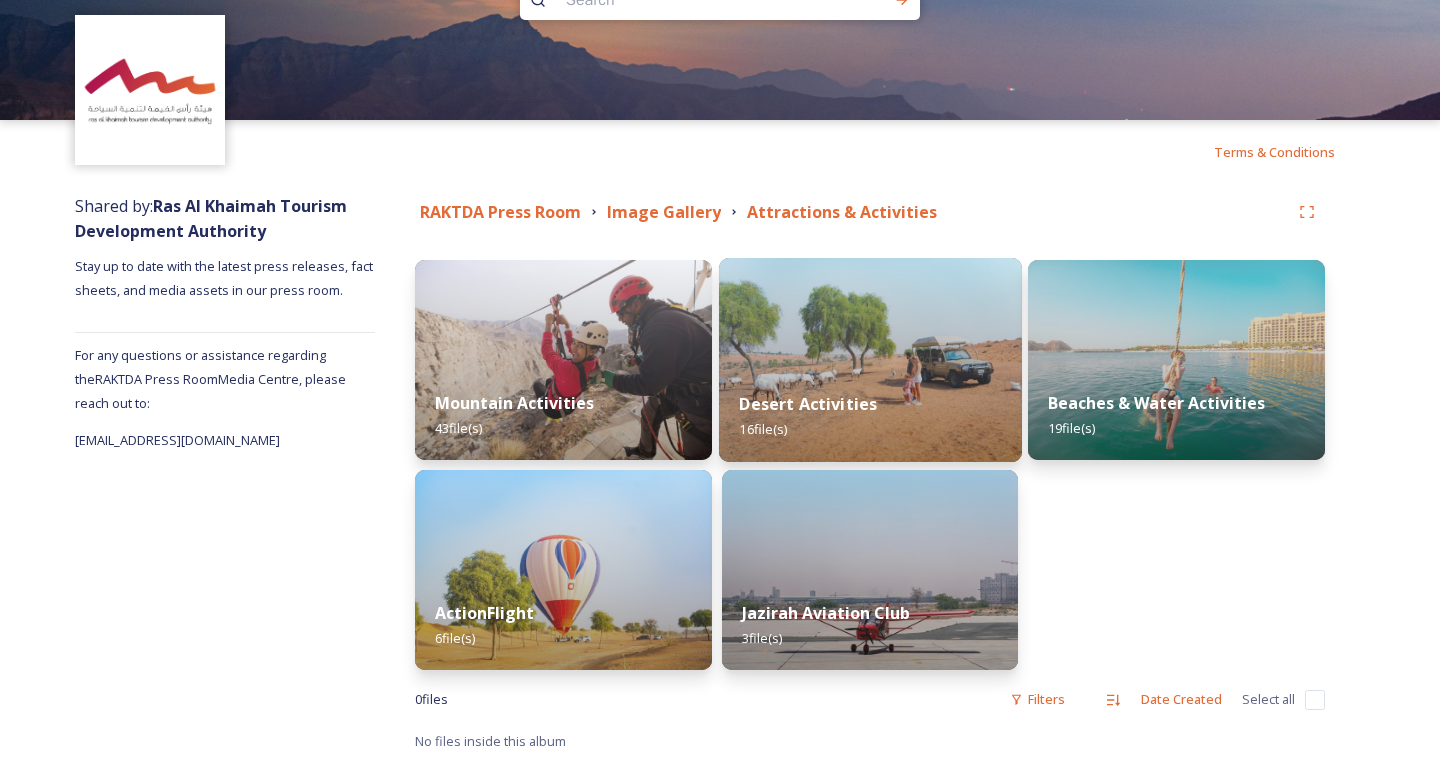 scroll, scrollTop: 60, scrollLeft: 0, axis: vertical 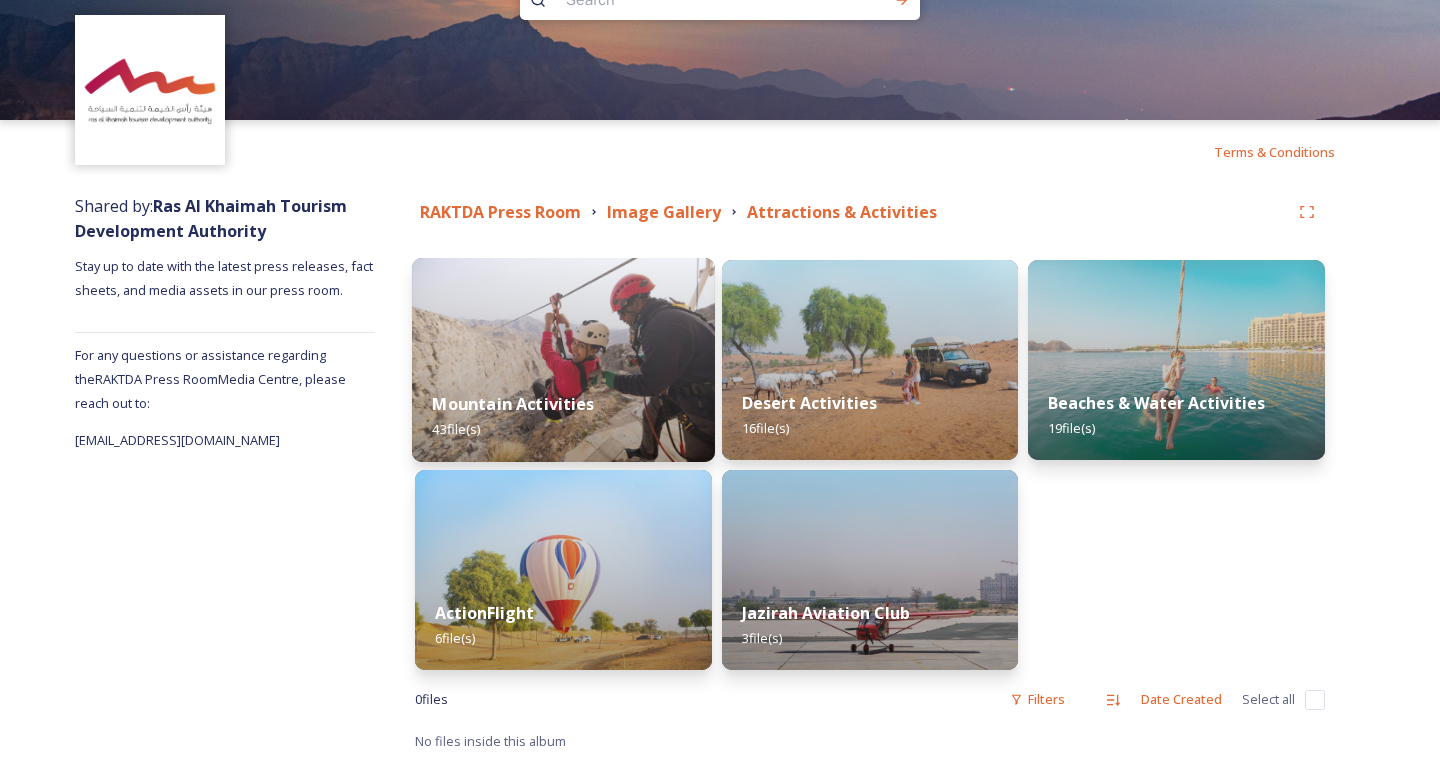 click at bounding box center [563, 360] 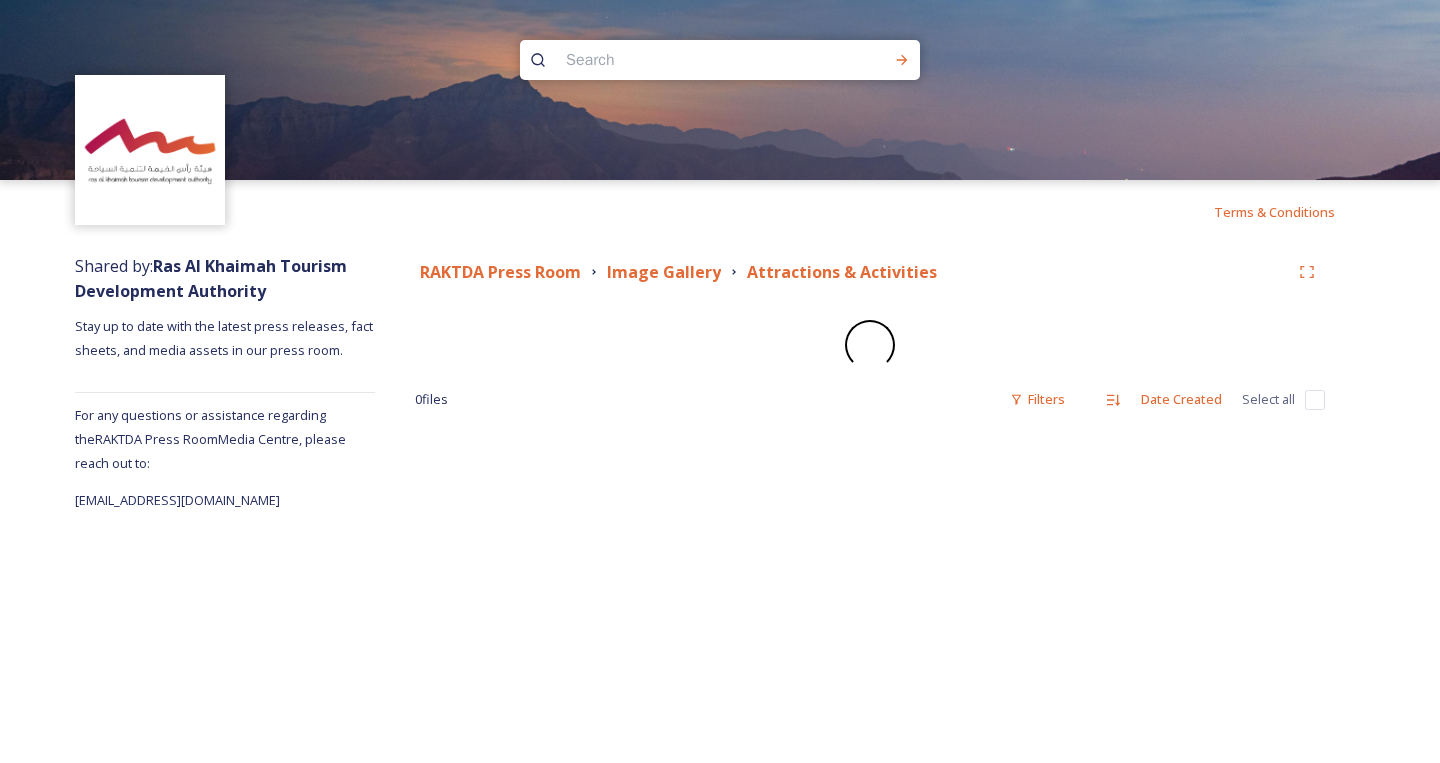 scroll, scrollTop: 0, scrollLeft: 0, axis: both 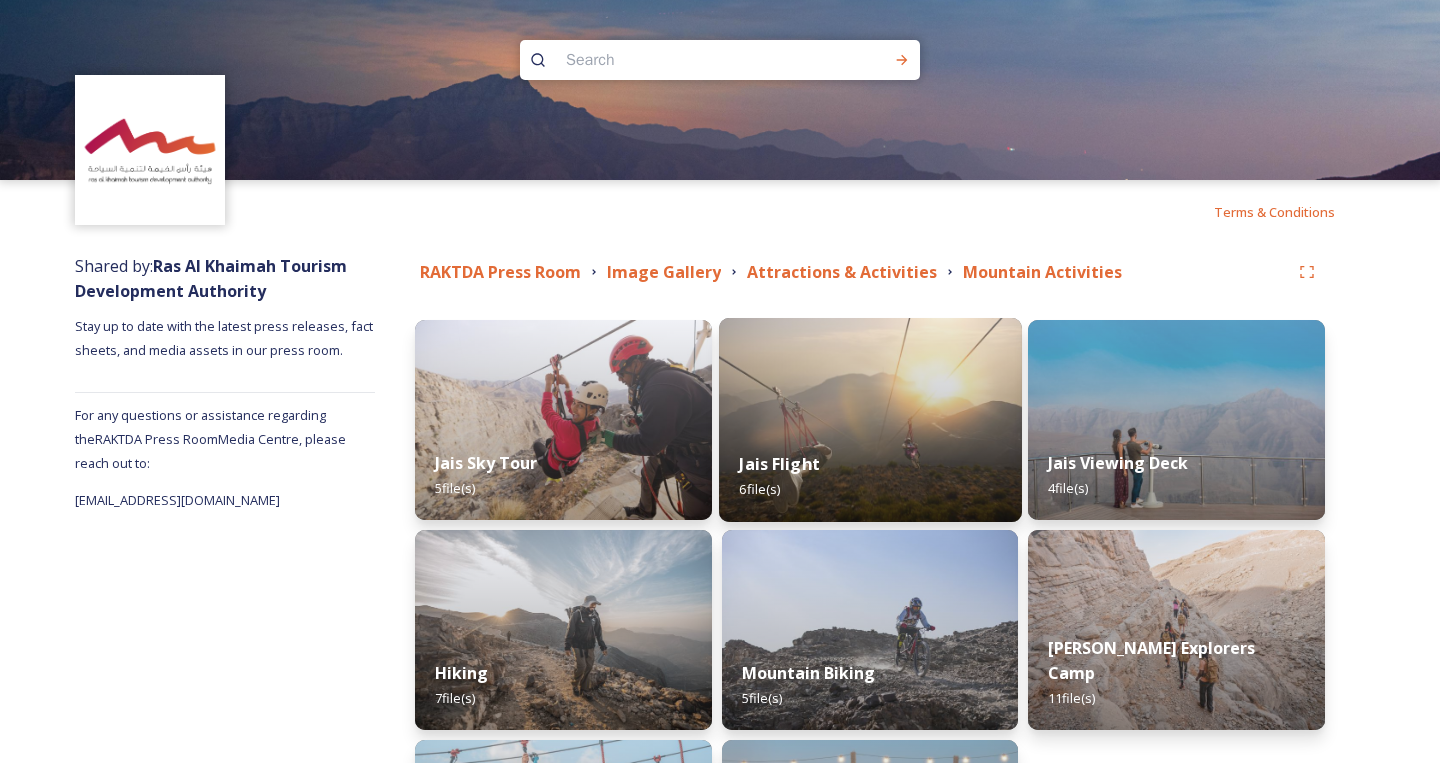 click at bounding box center (870, 420) 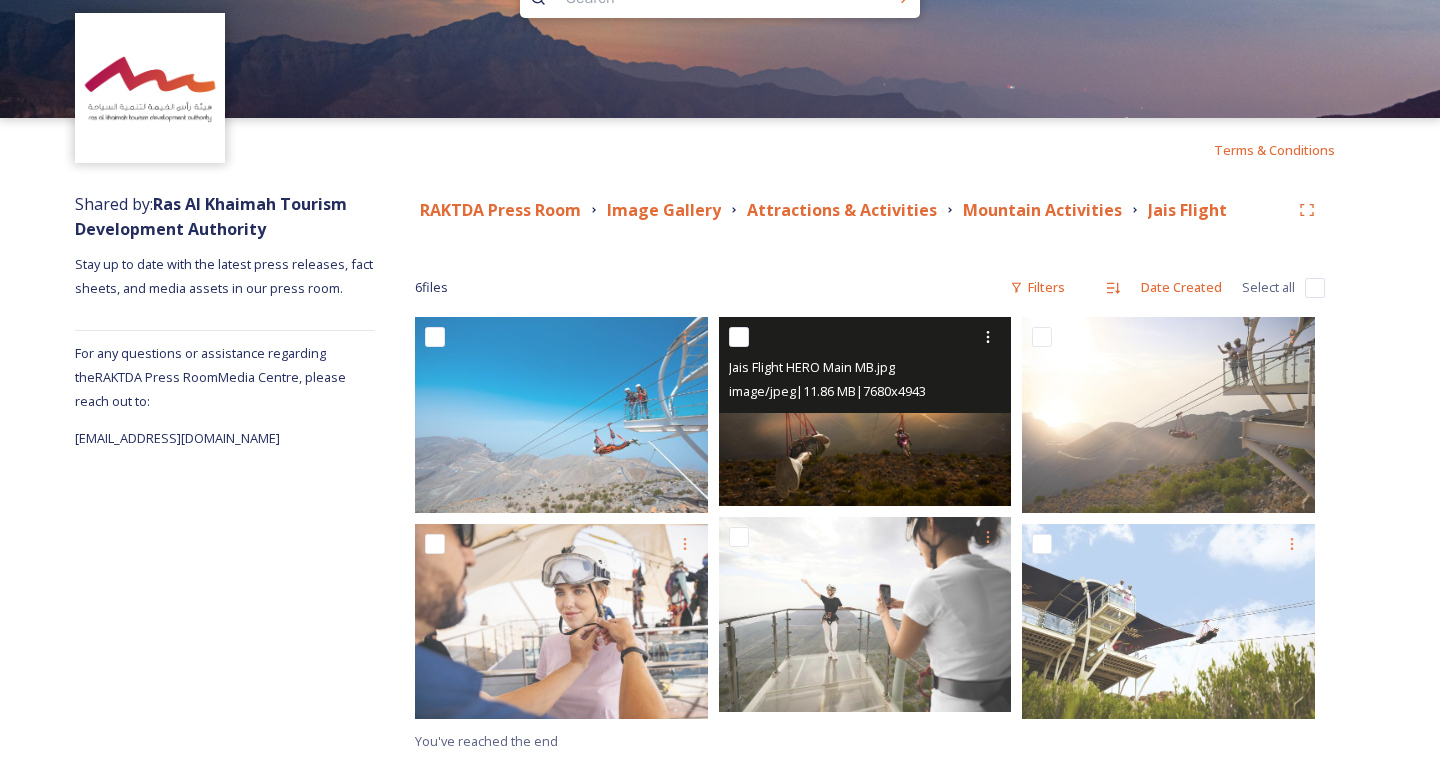scroll, scrollTop: 62, scrollLeft: 0, axis: vertical 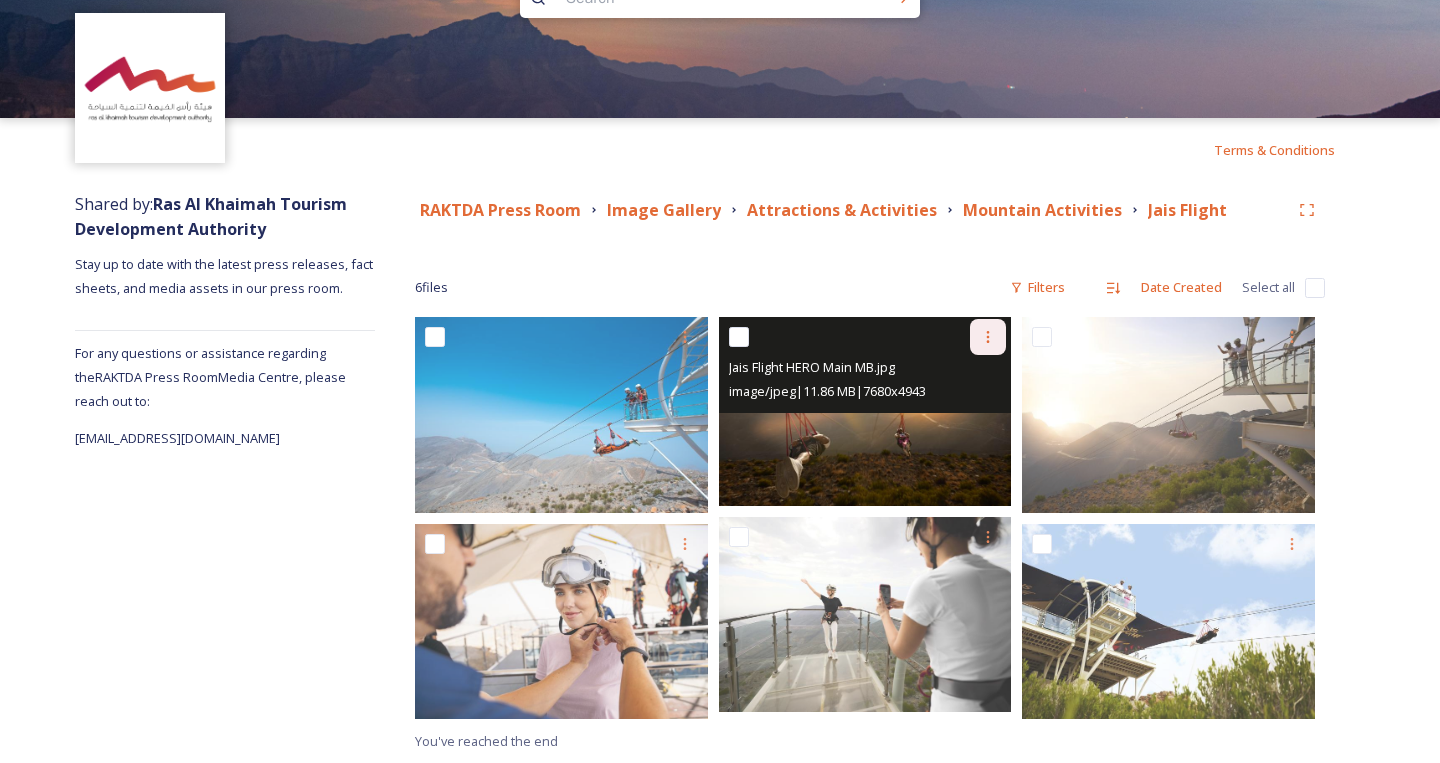 click 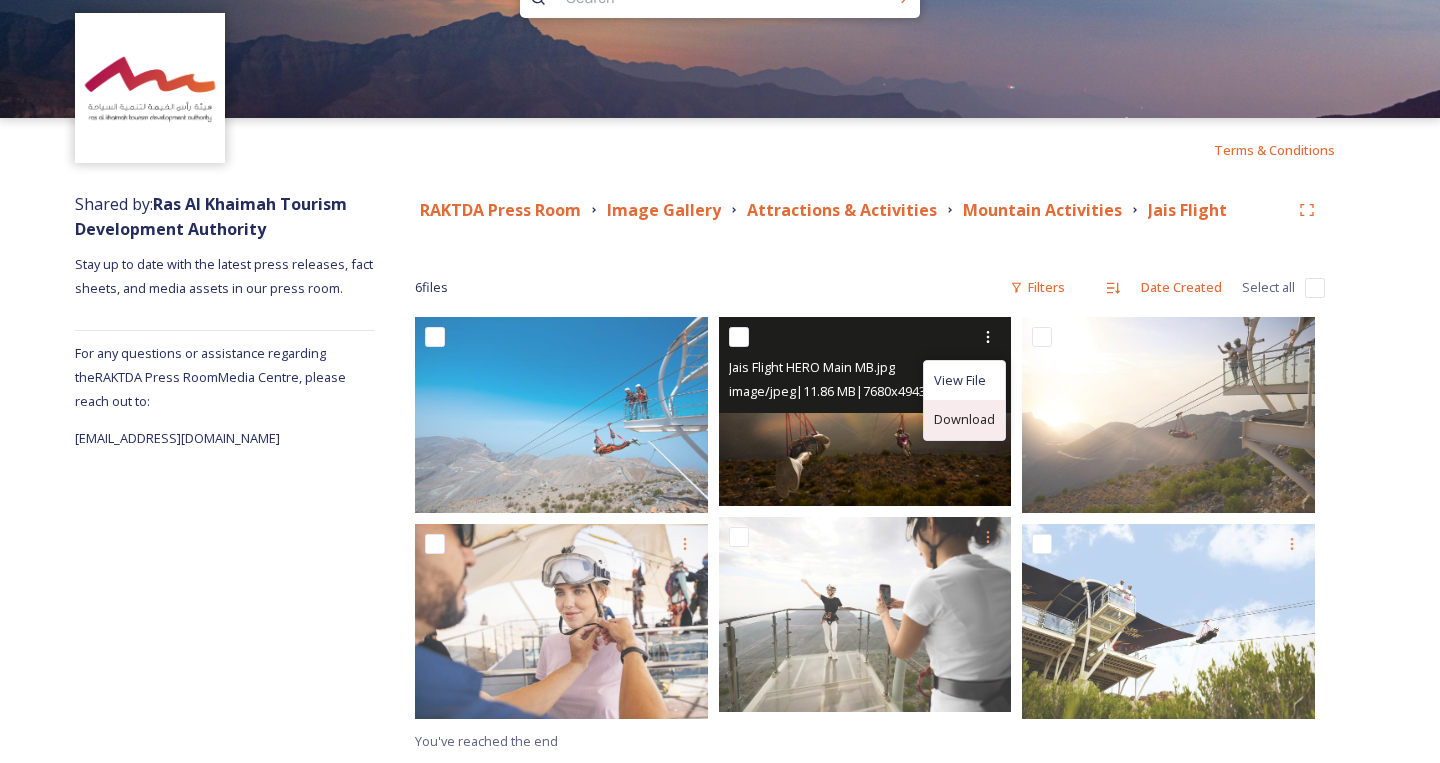 click on "Download" at bounding box center (964, 419) 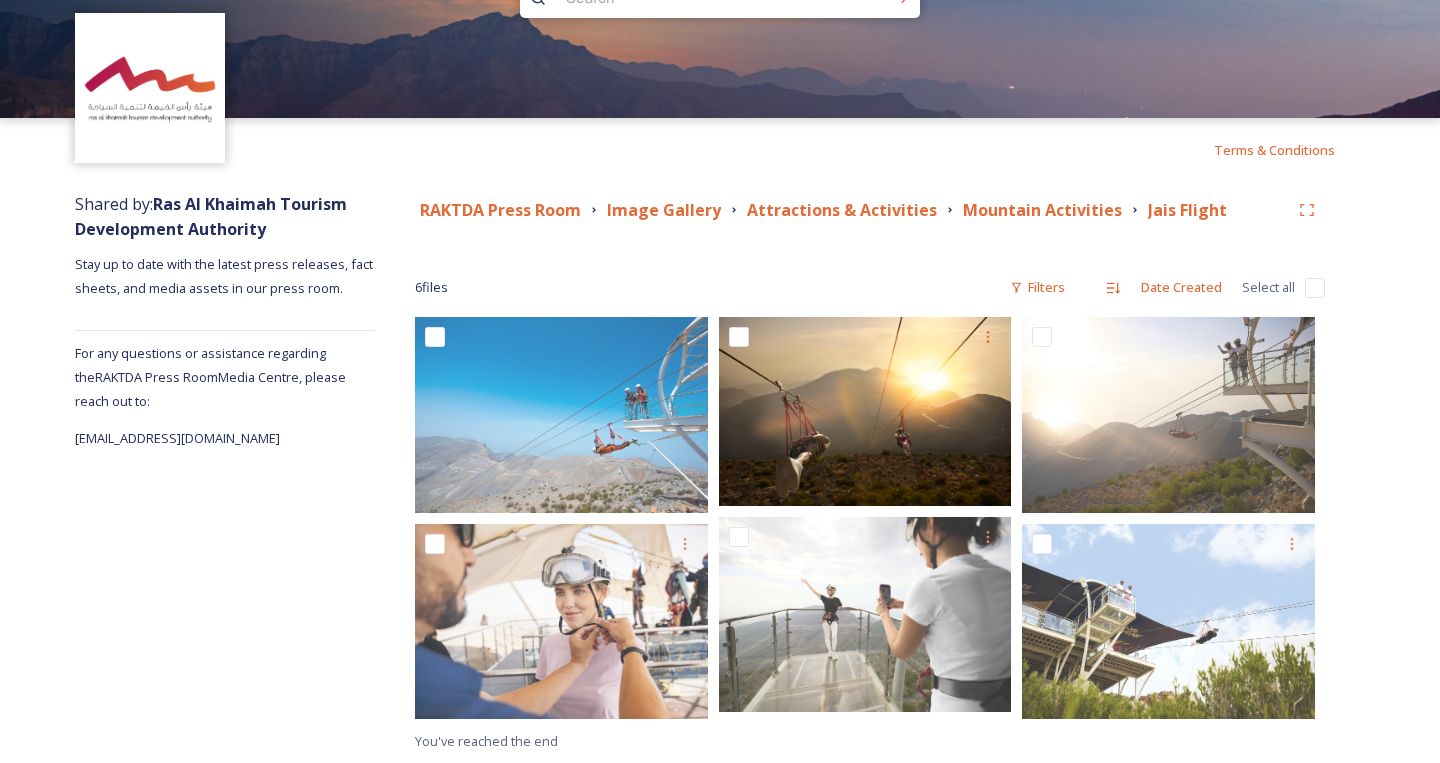 scroll, scrollTop: 62, scrollLeft: 0, axis: vertical 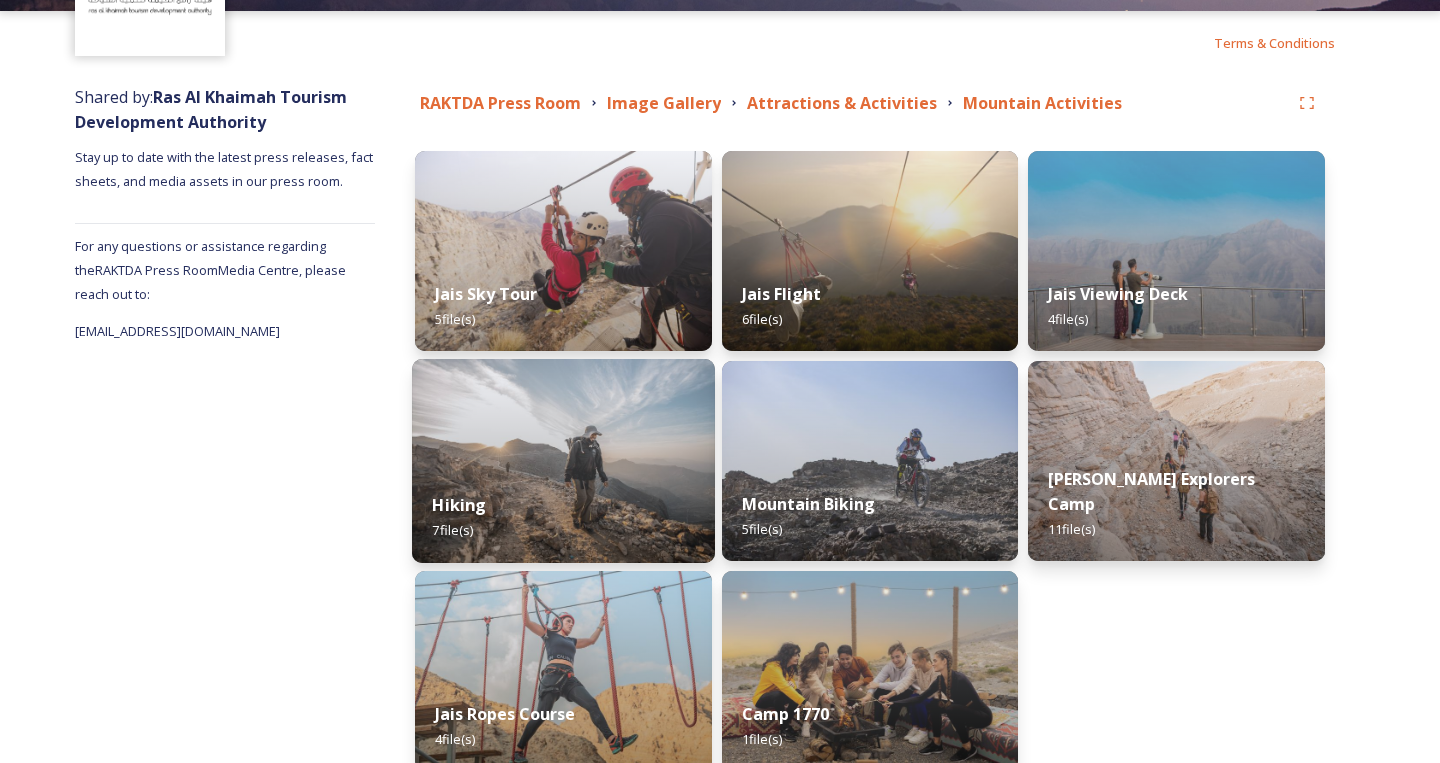 click on "Hiking 7  file(s)" at bounding box center [563, 517] 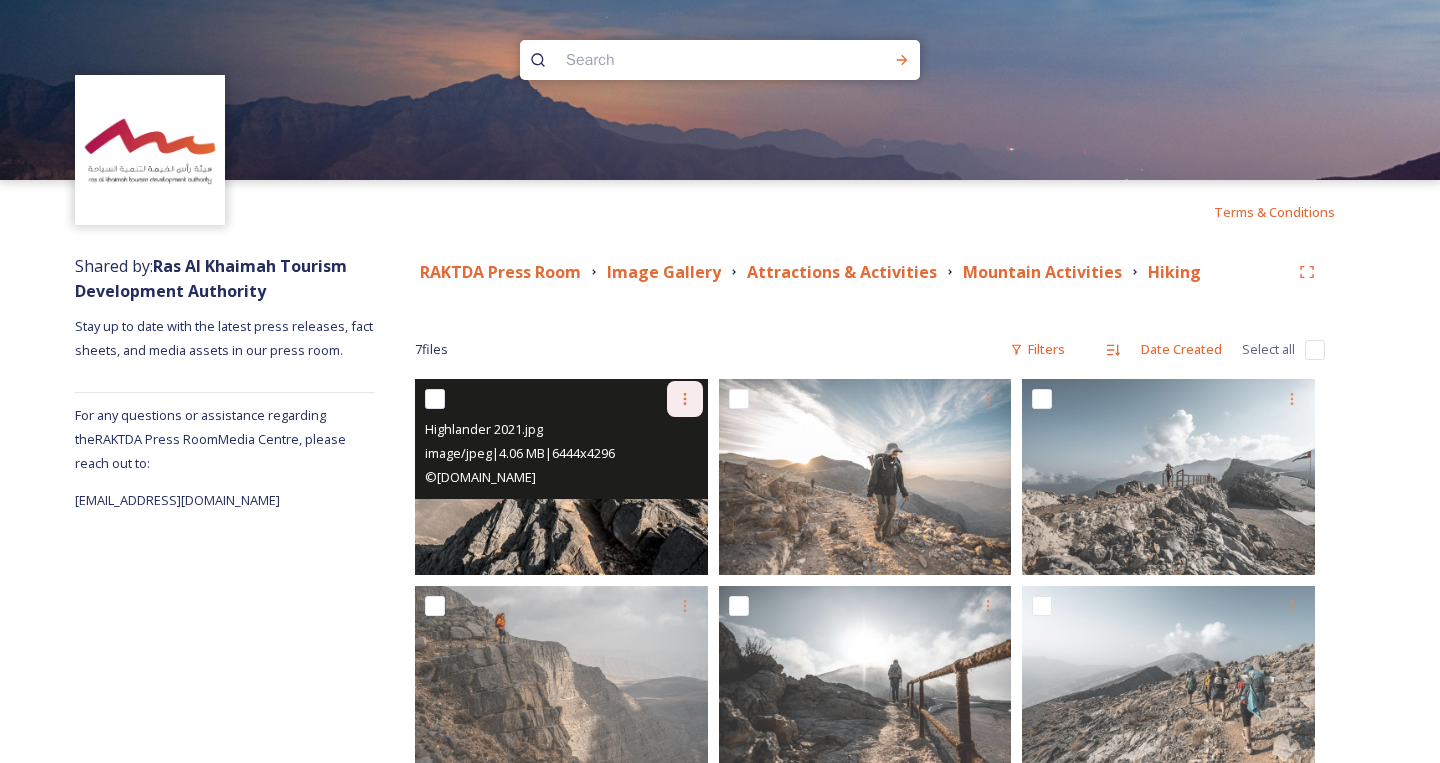 click 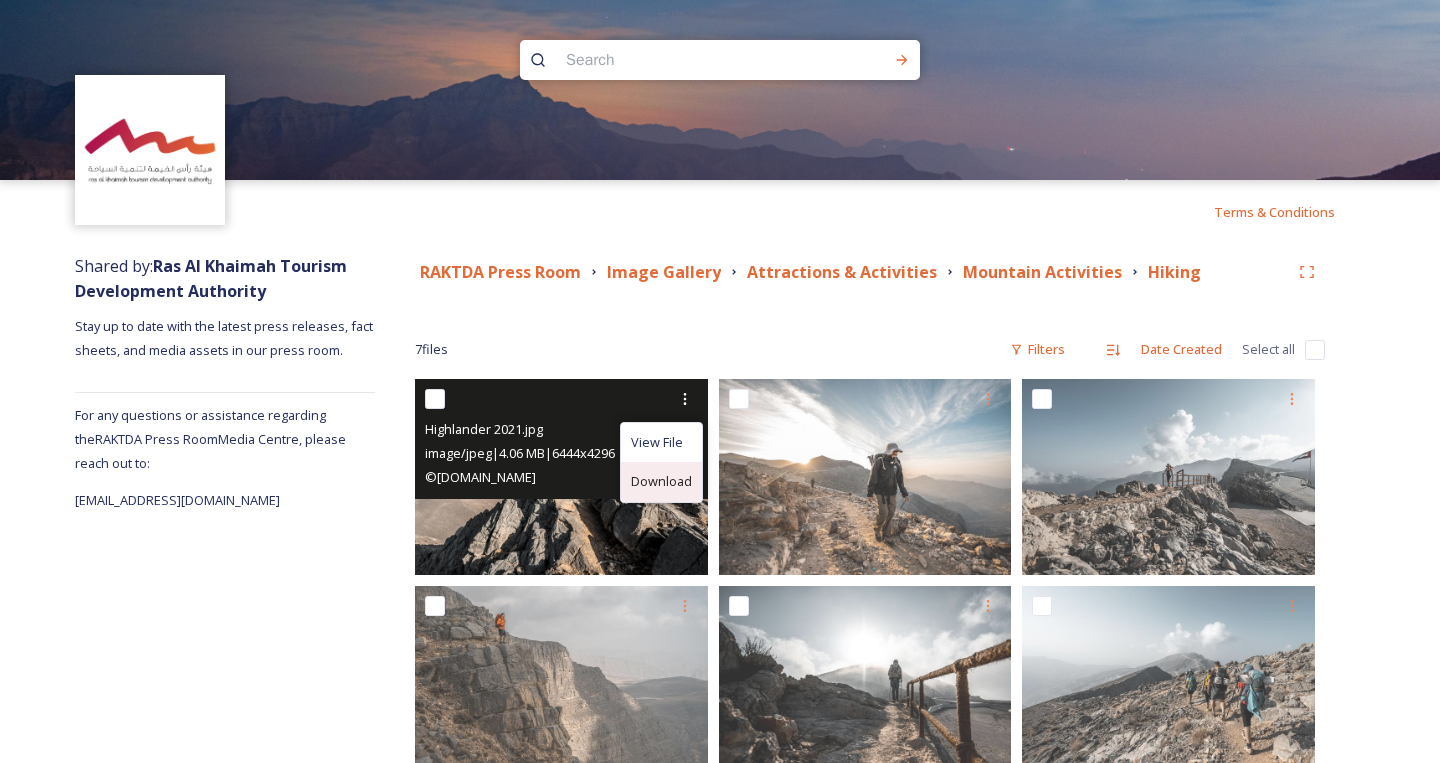 click on "Download" at bounding box center (661, 481) 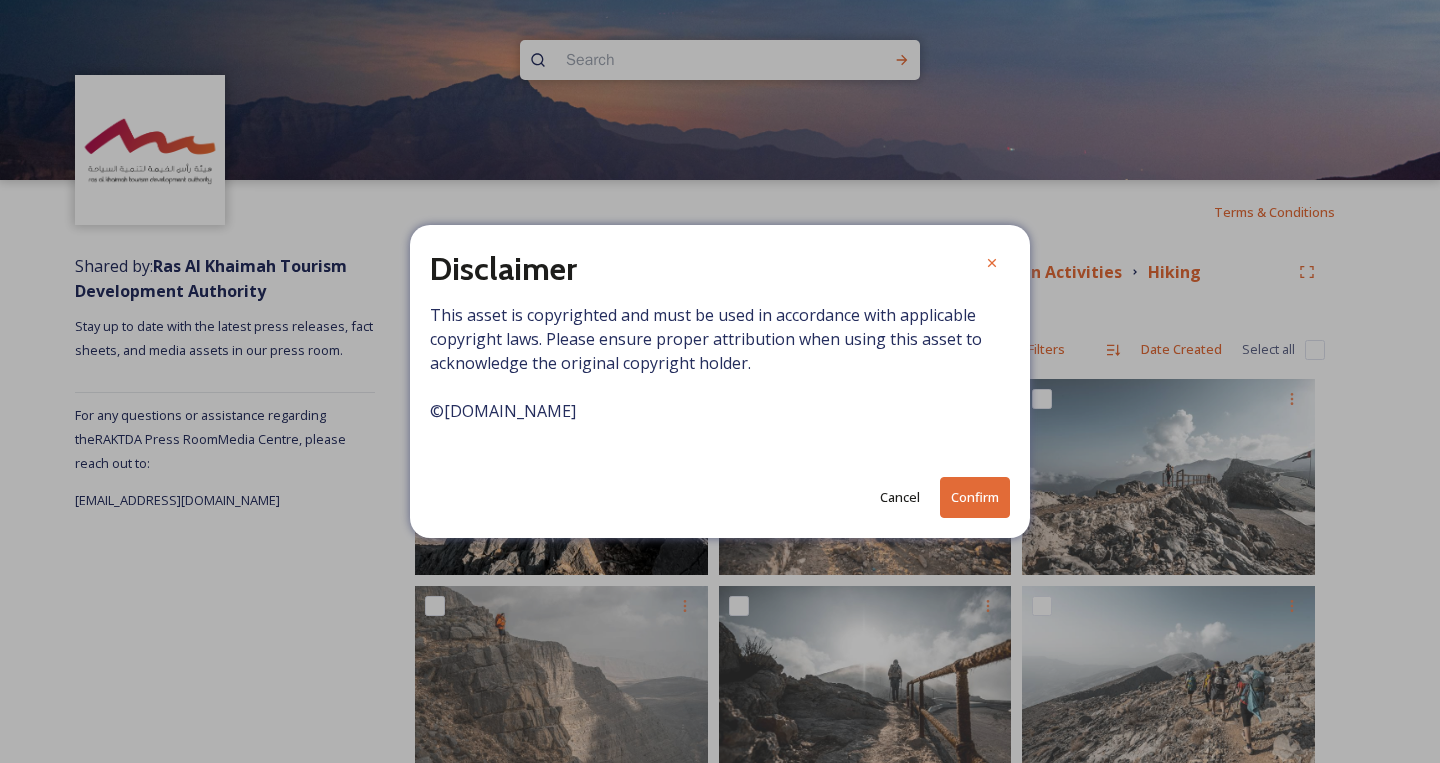 click on "Cancel" at bounding box center [900, 497] 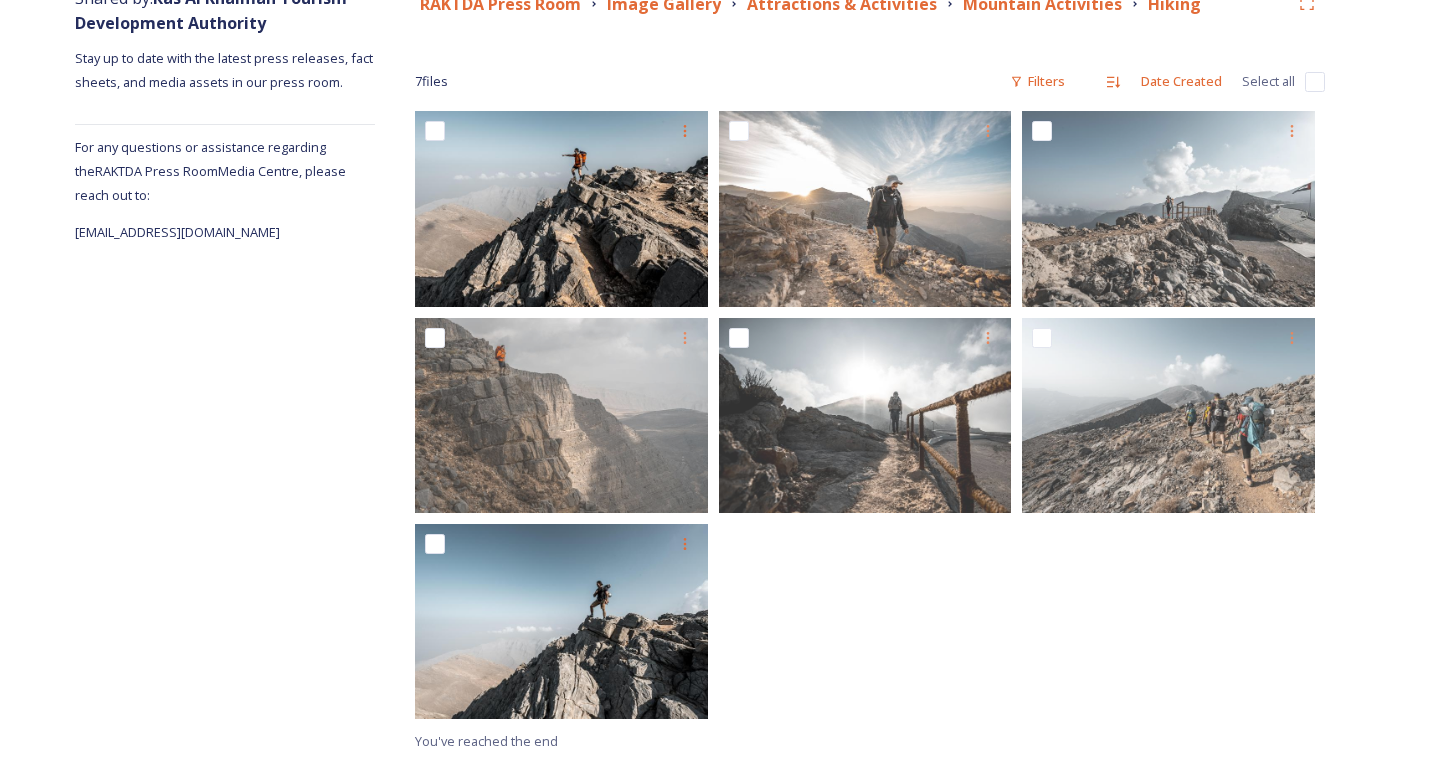 scroll, scrollTop: 268, scrollLeft: 0, axis: vertical 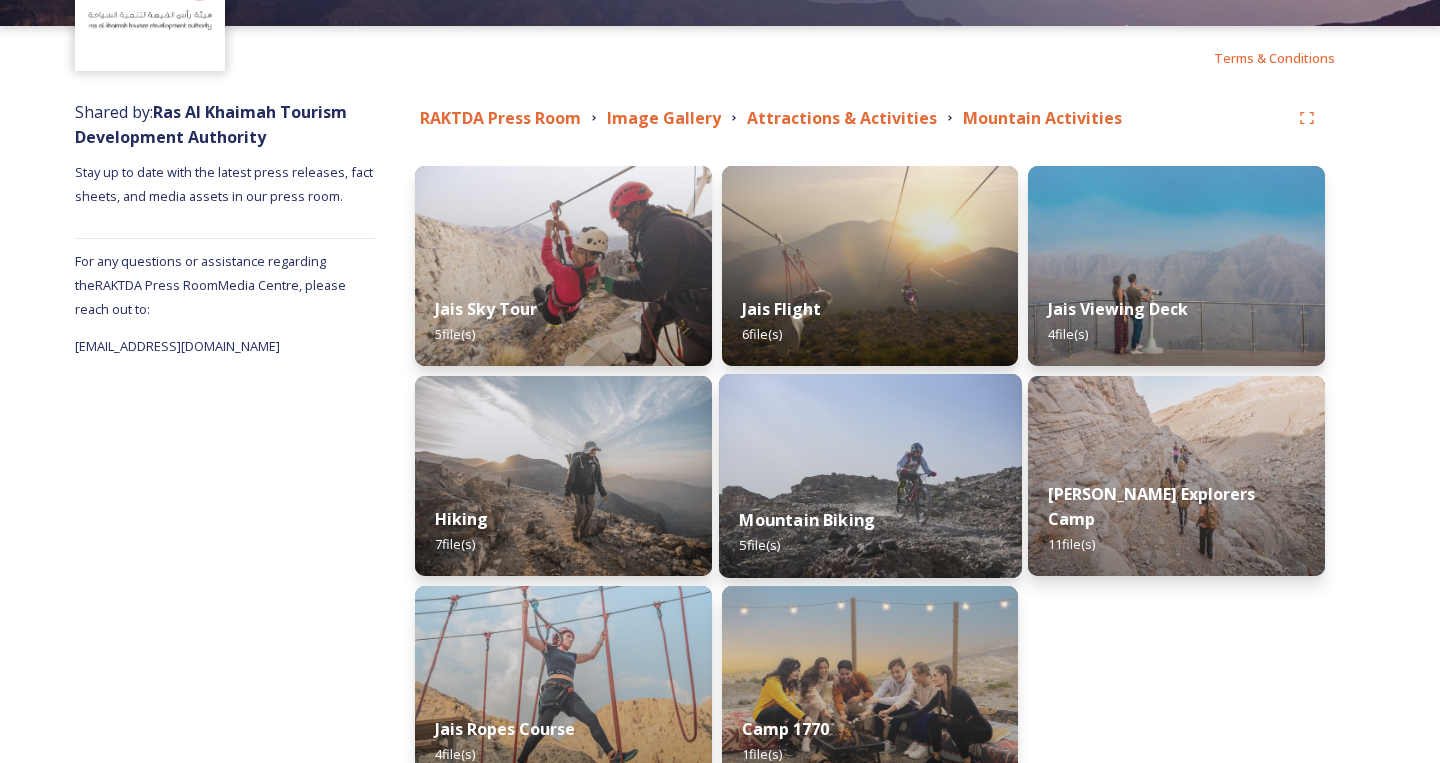 click at bounding box center [870, 476] 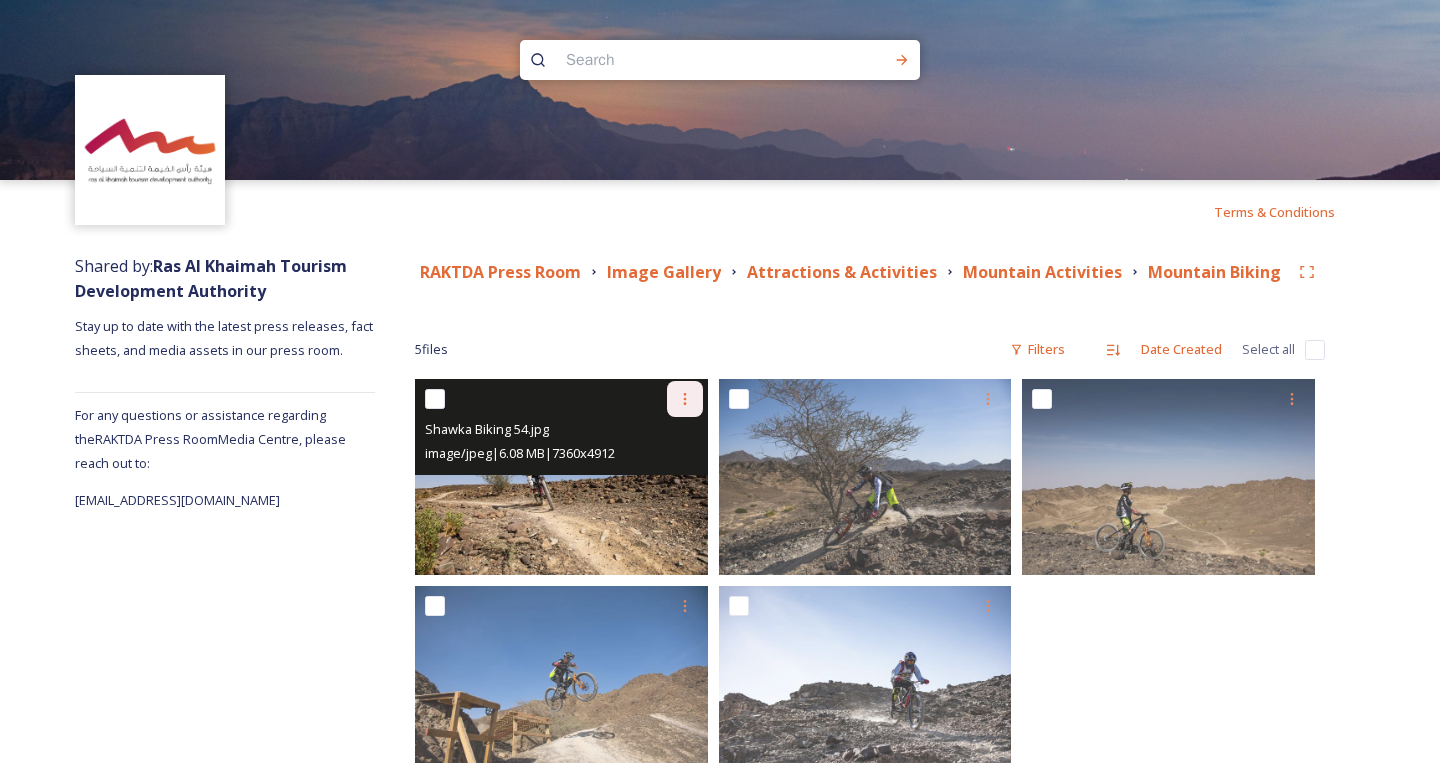 click at bounding box center [685, 399] 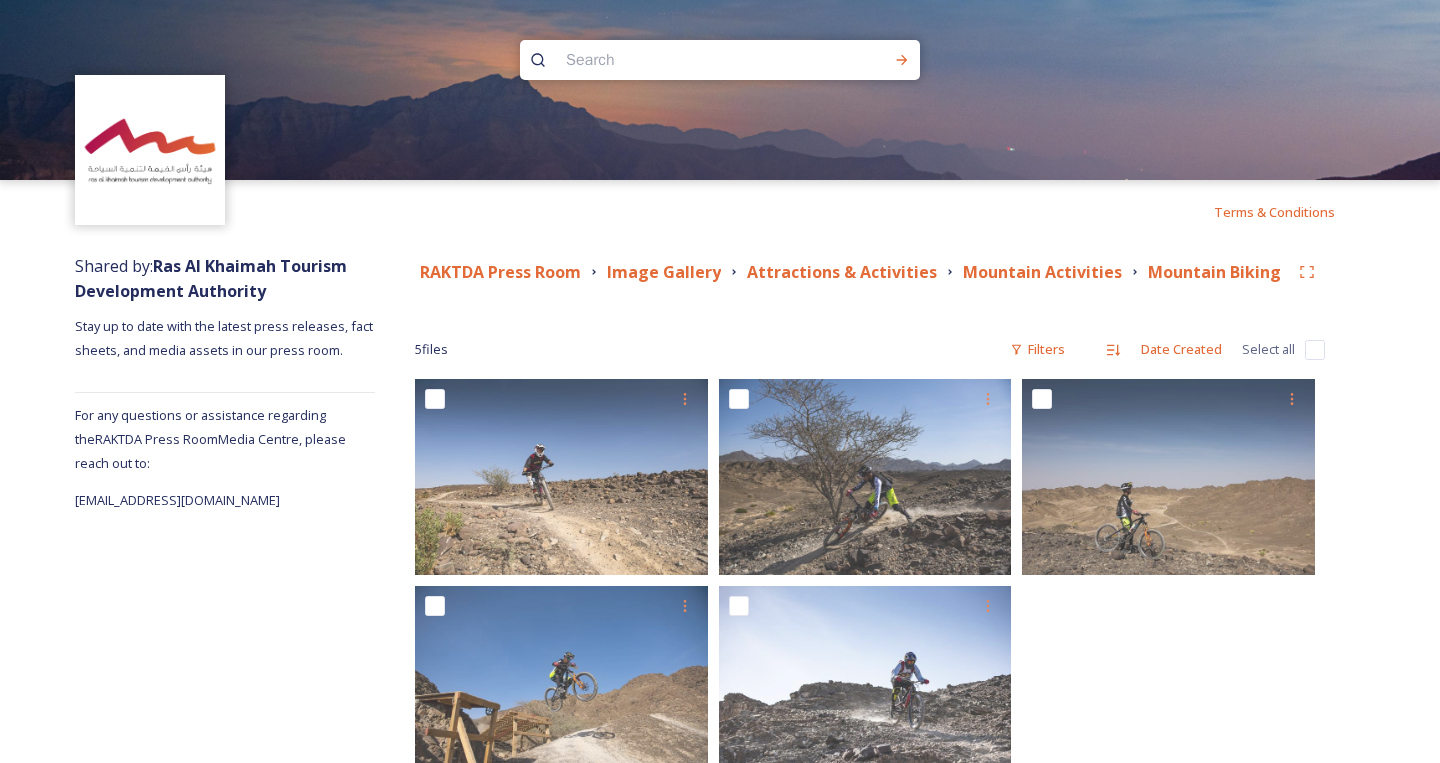 click on "RAKTDA Press Room Image Gallery Attractions & Activities  Mountain Activities Mountain Biking 5  file s Filters Date Created Select all You've reached the end" at bounding box center [870, 534] 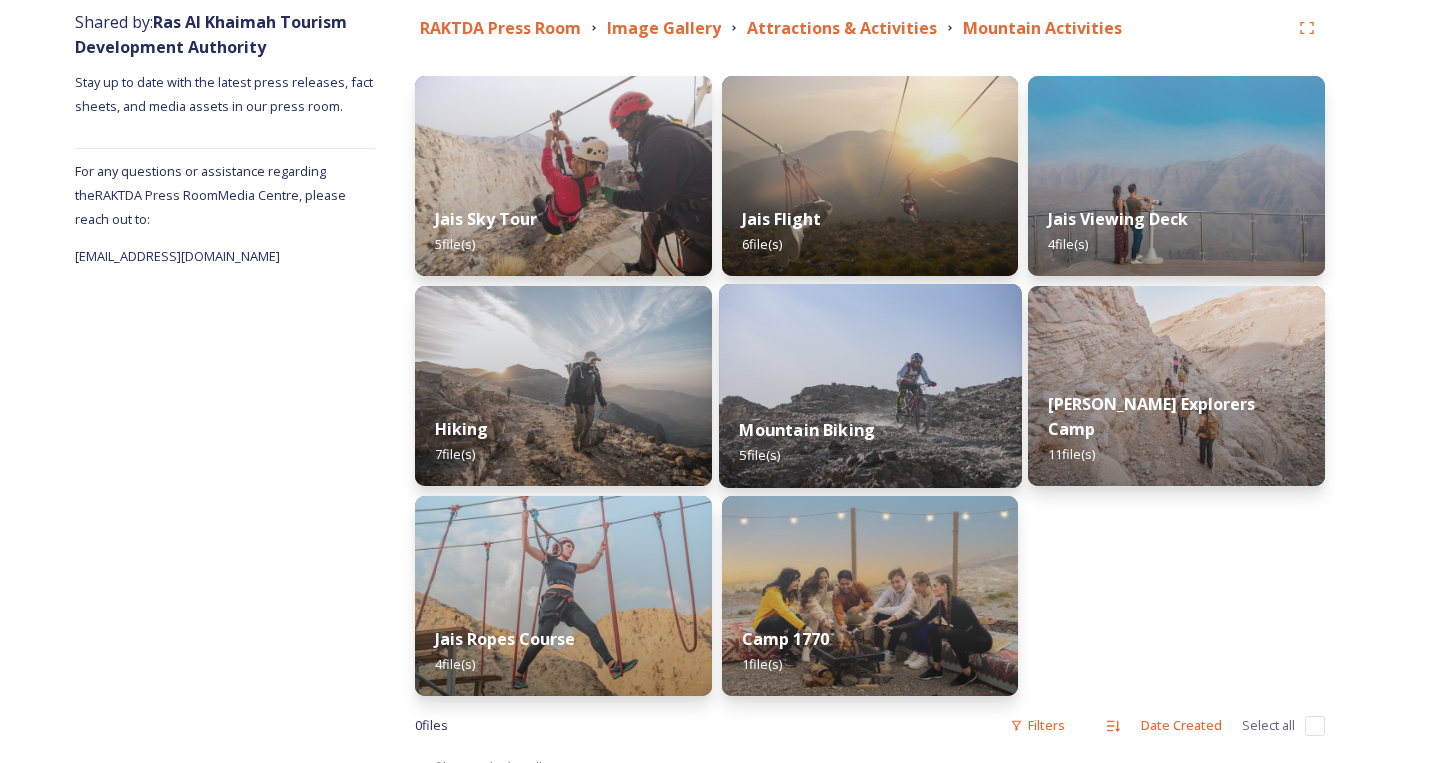 scroll, scrollTop: 245, scrollLeft: 0, axis: vertical 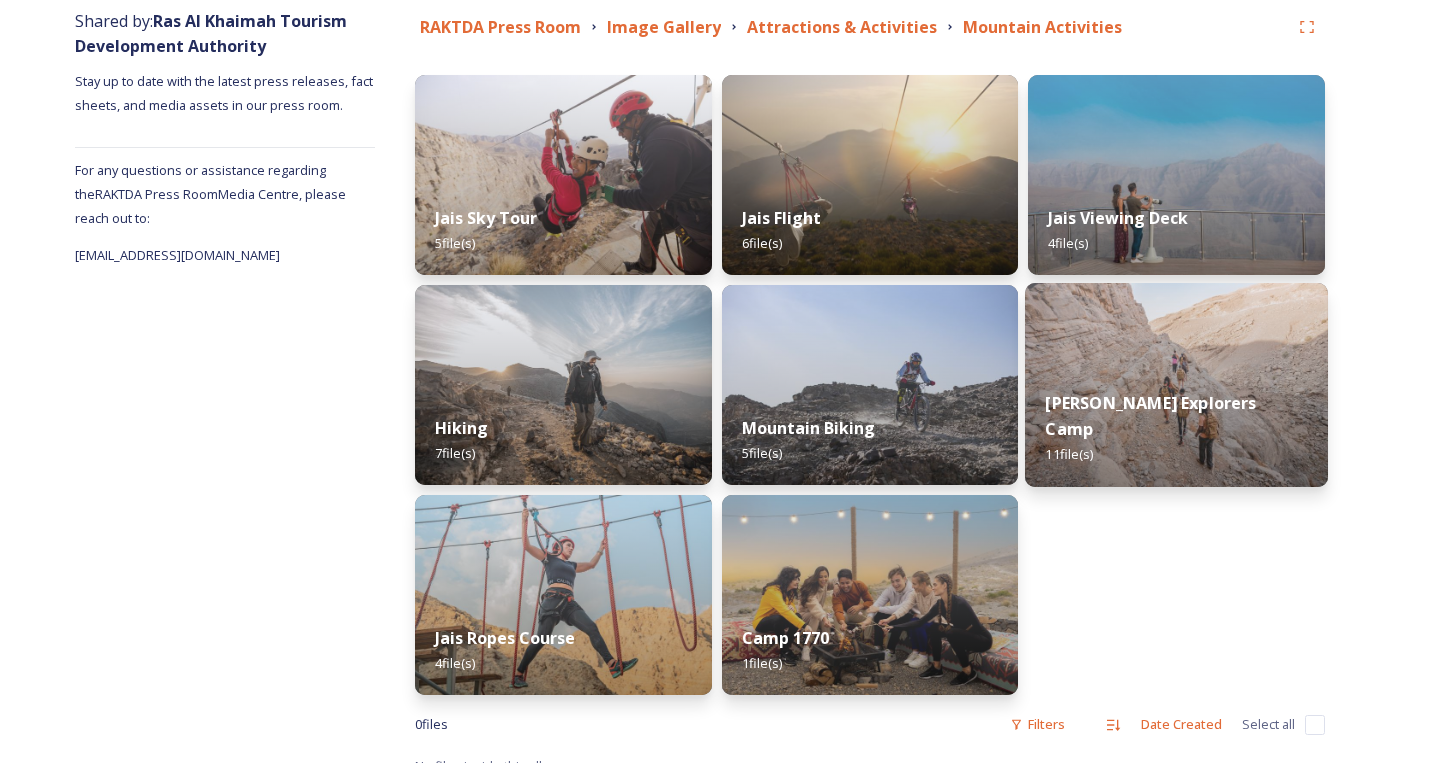 click at bounding box center (1176, 385) 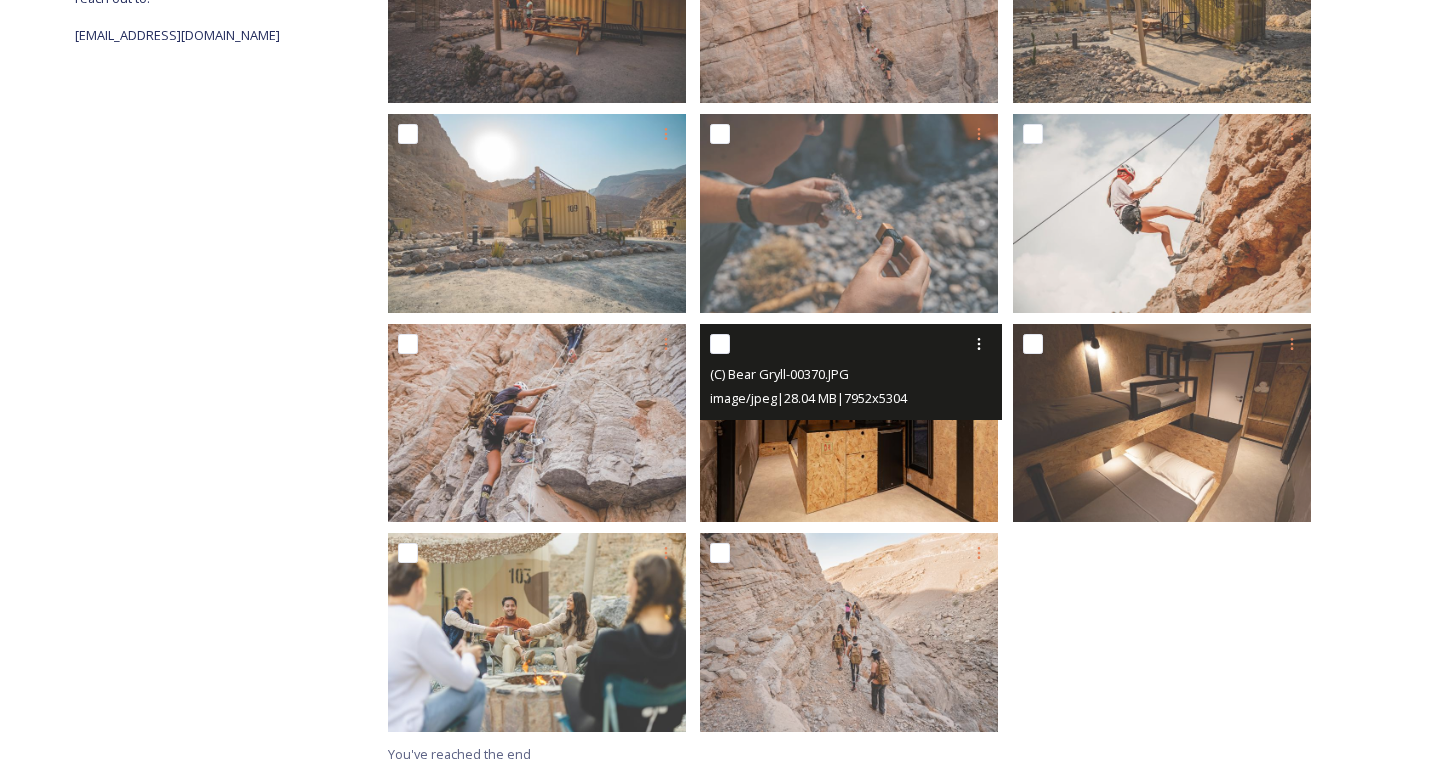 scroll, scrollTop: 491, scrollLeft: 0, axis: vertical 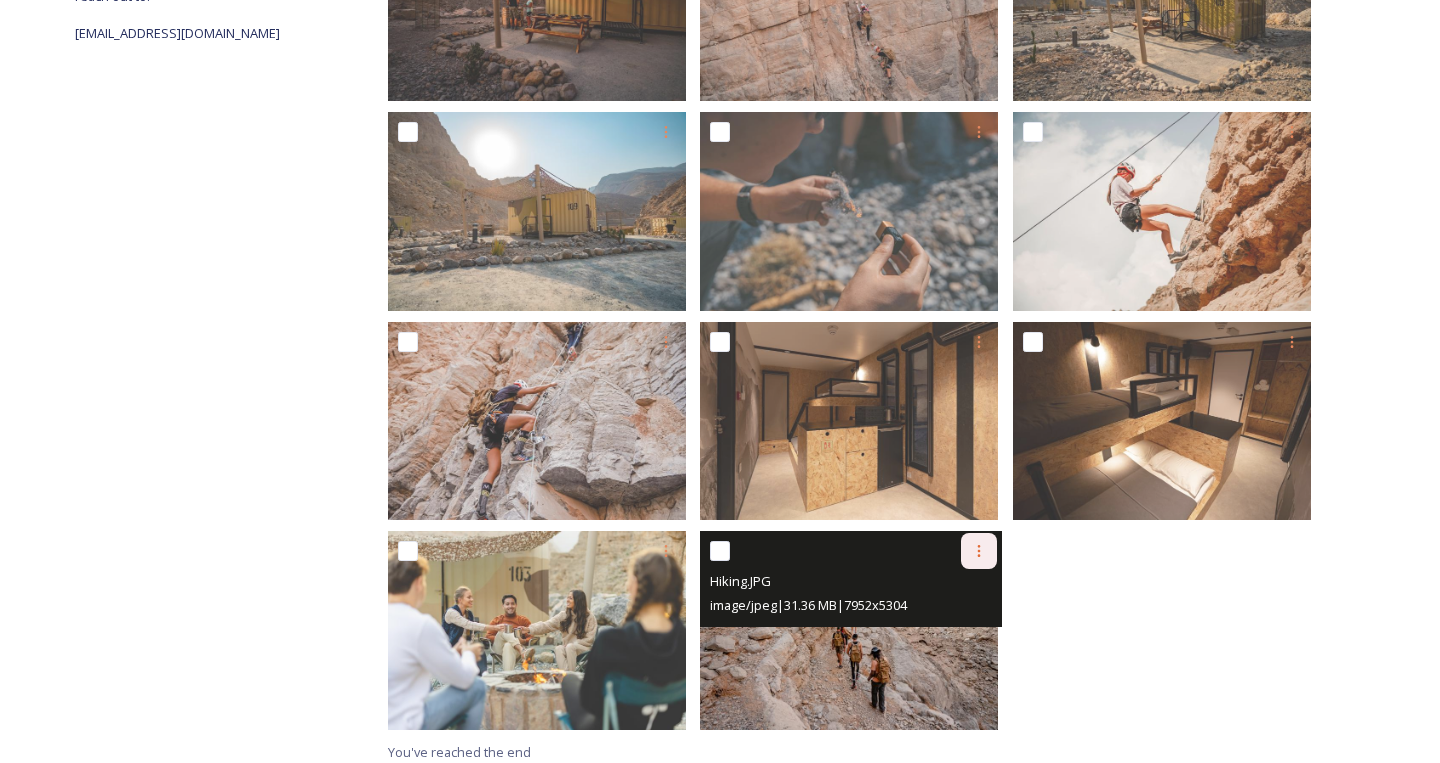click at bounding box center [979, 551] 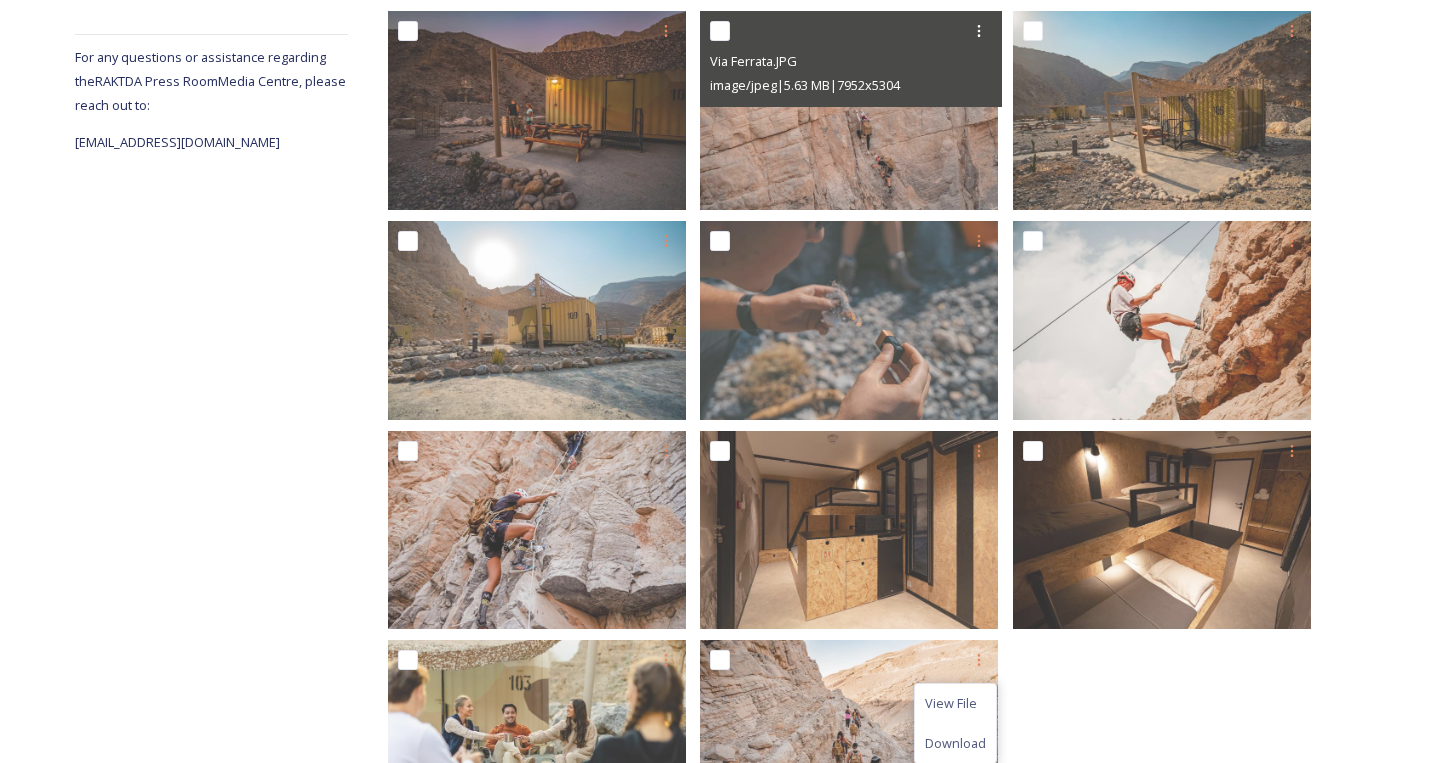 scroll, scrollTop: 384, scrollLeft: 0, axis: vertical 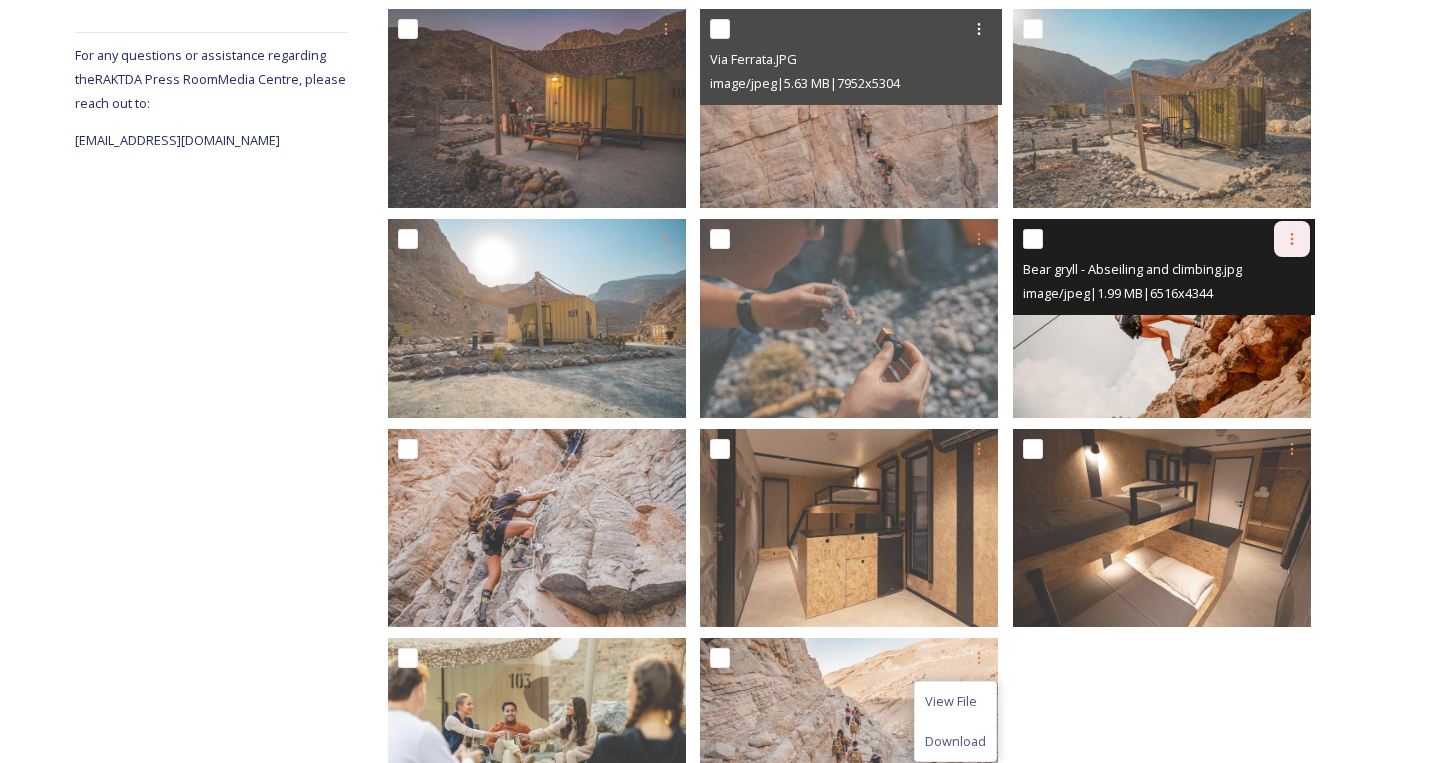 click 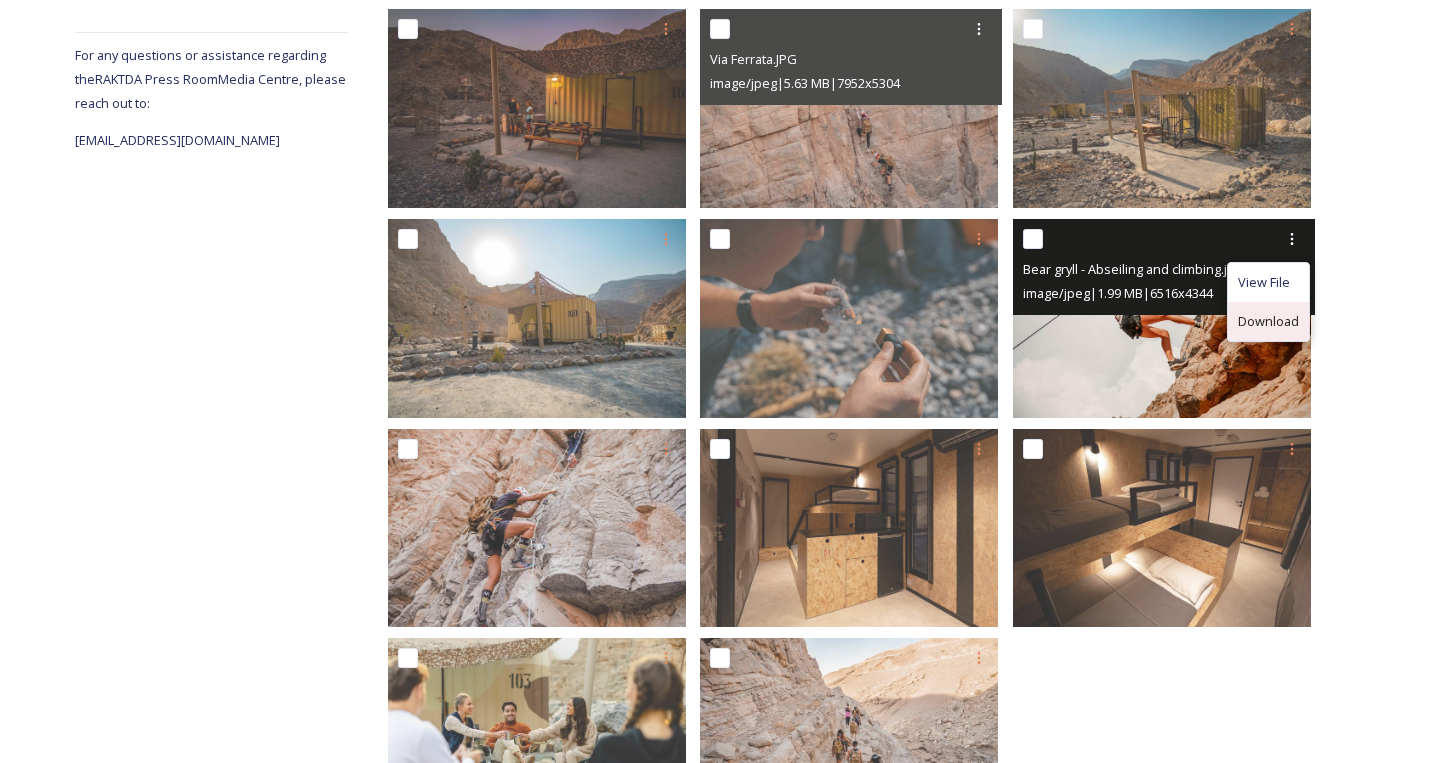 click on "Download" at bounding box center (1268, 321) 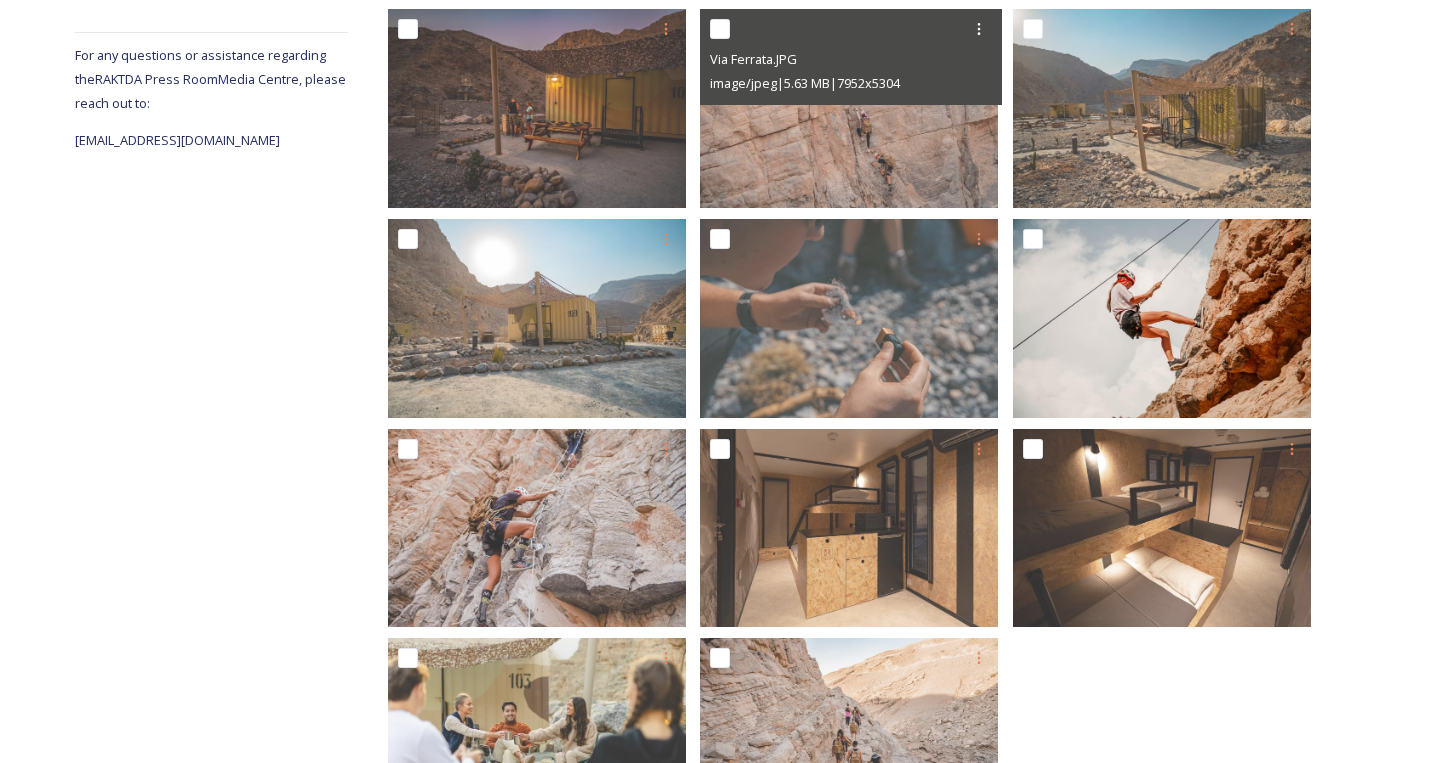 scroll, scrollTop: 0, scrollLeft: 0, axis: both 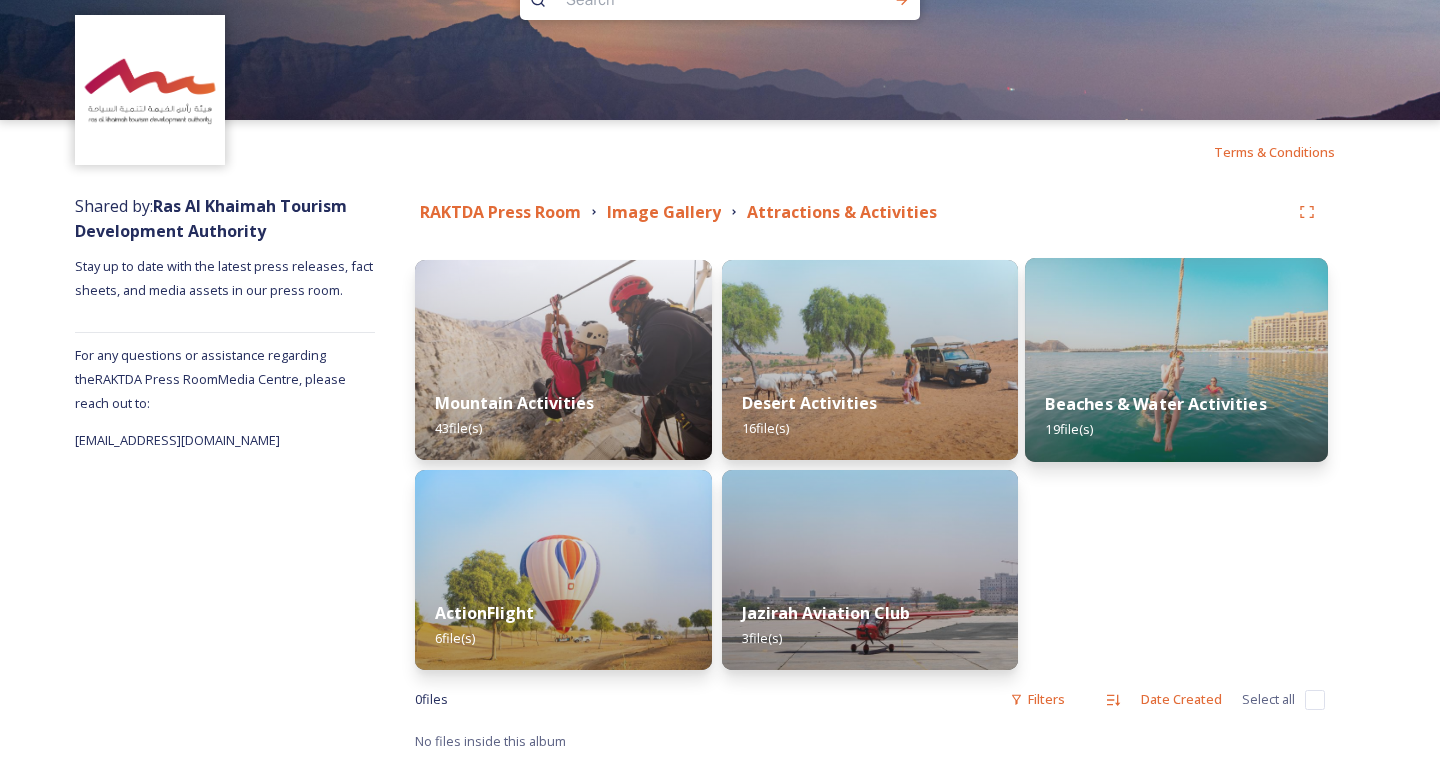 click at bounding box center (1176, 360) 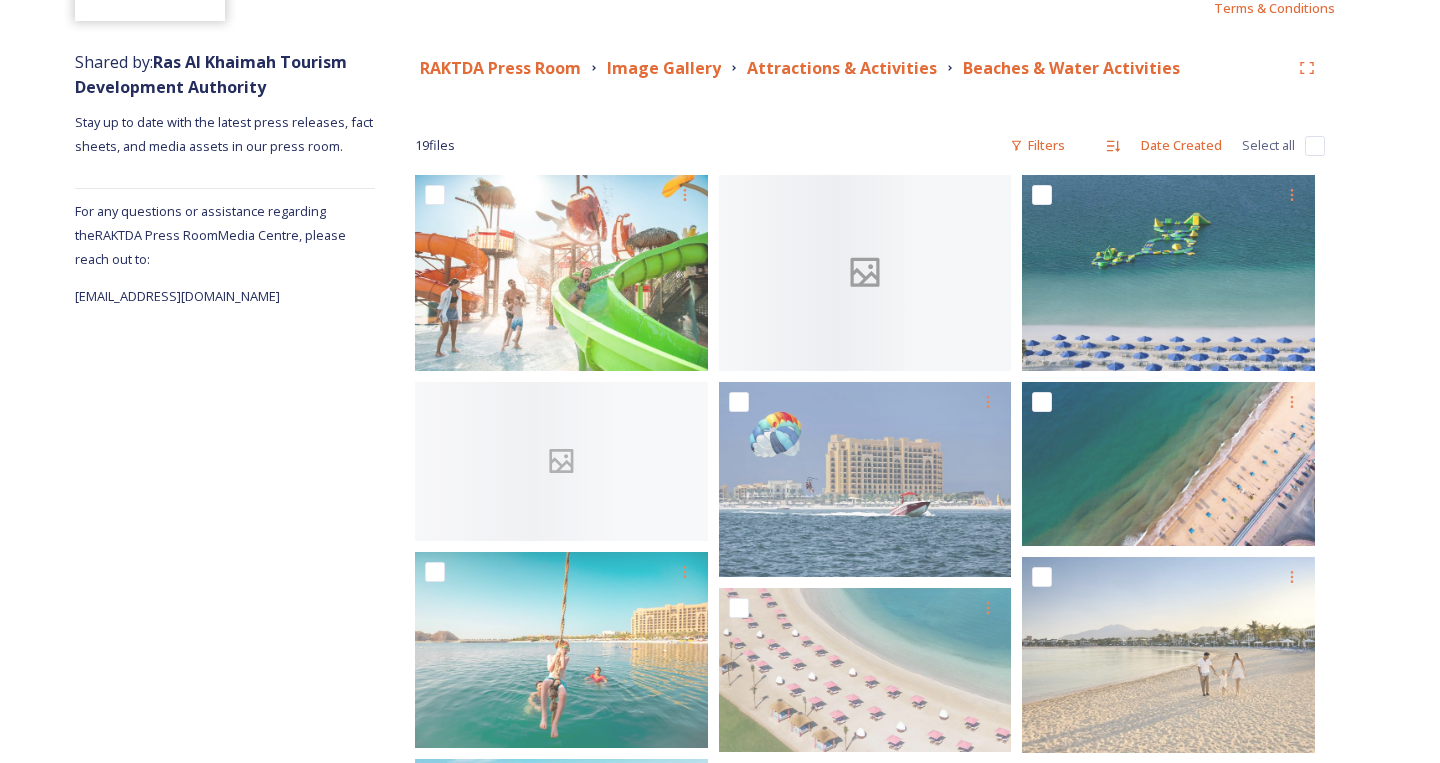 scroll, scrollTop: 209, scrollLeft: 0, axis: vertical 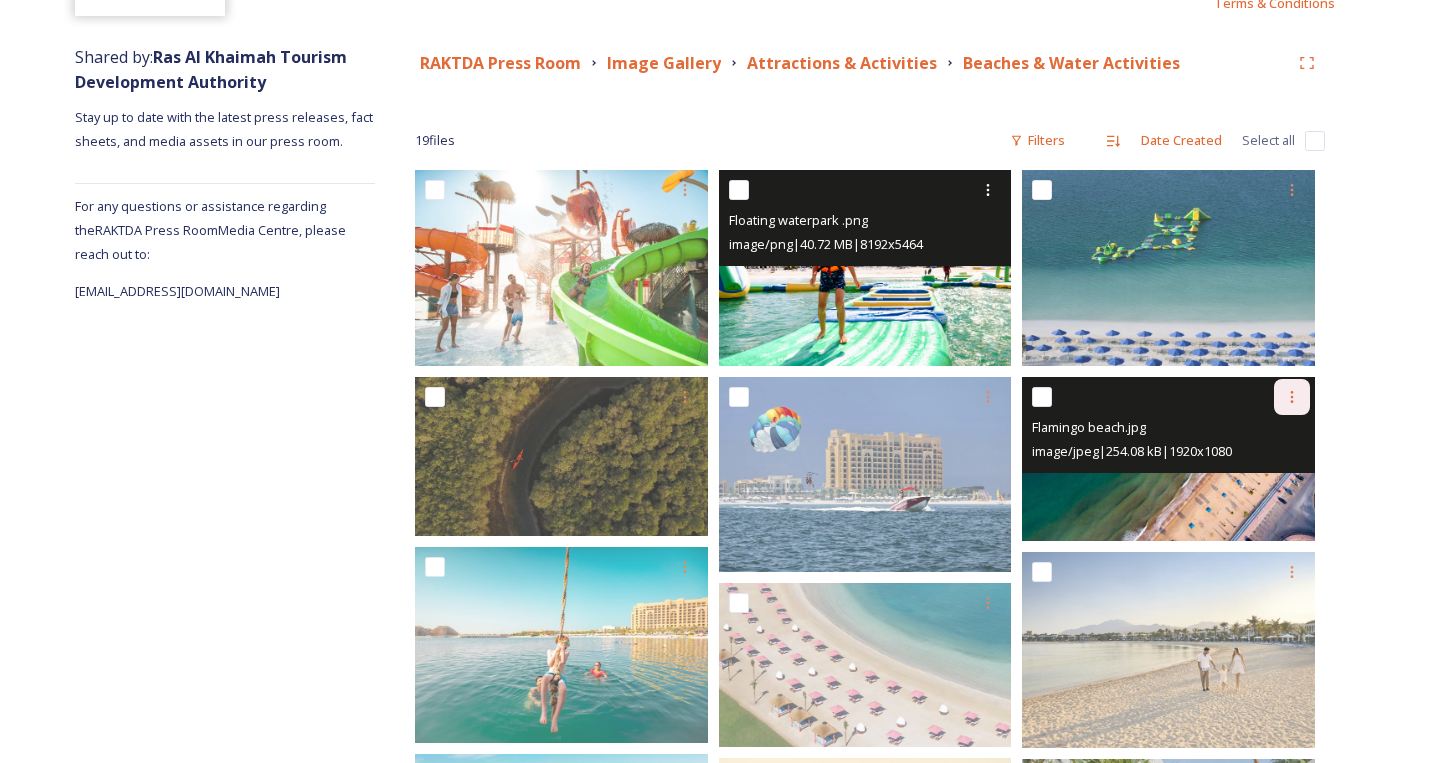 click 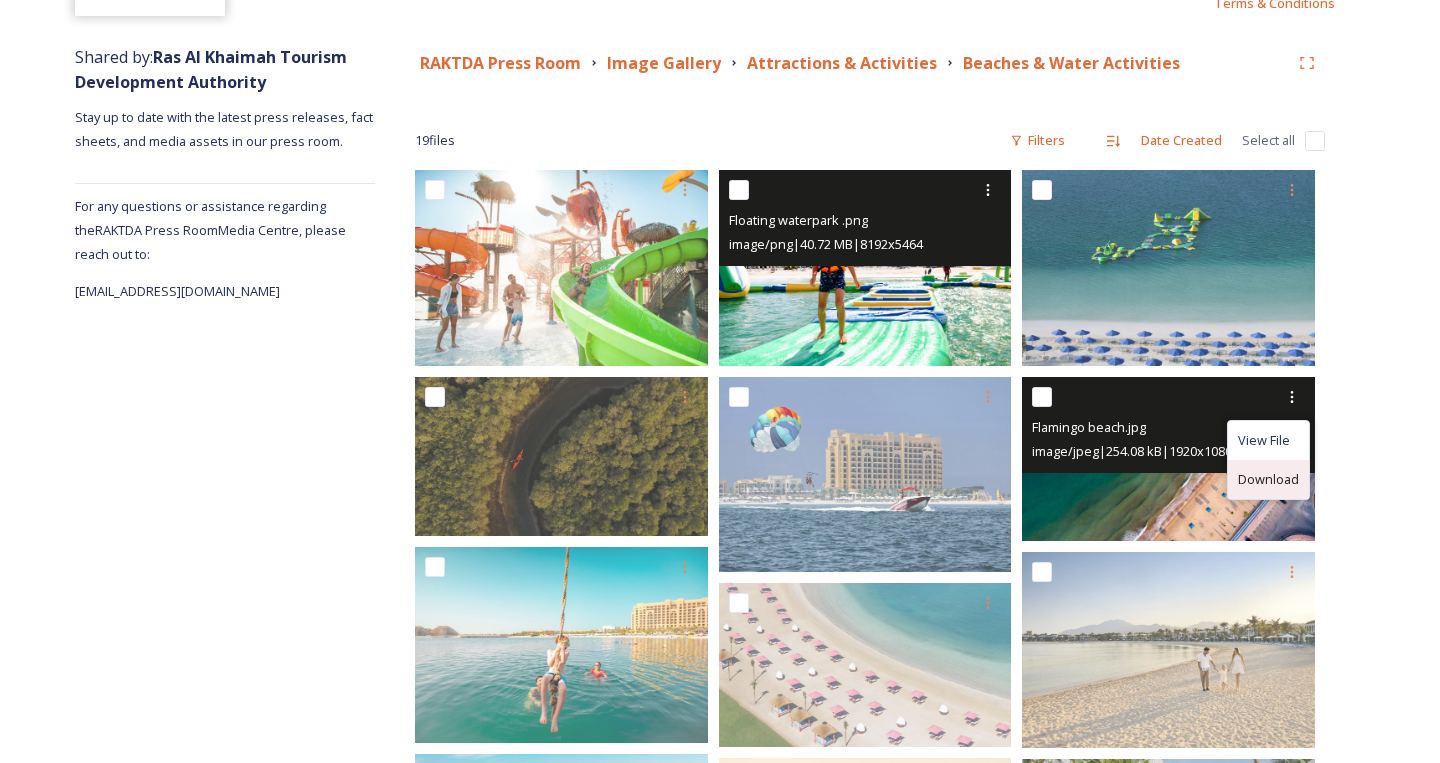 click on "Download" at bounding box center [1268, 479] 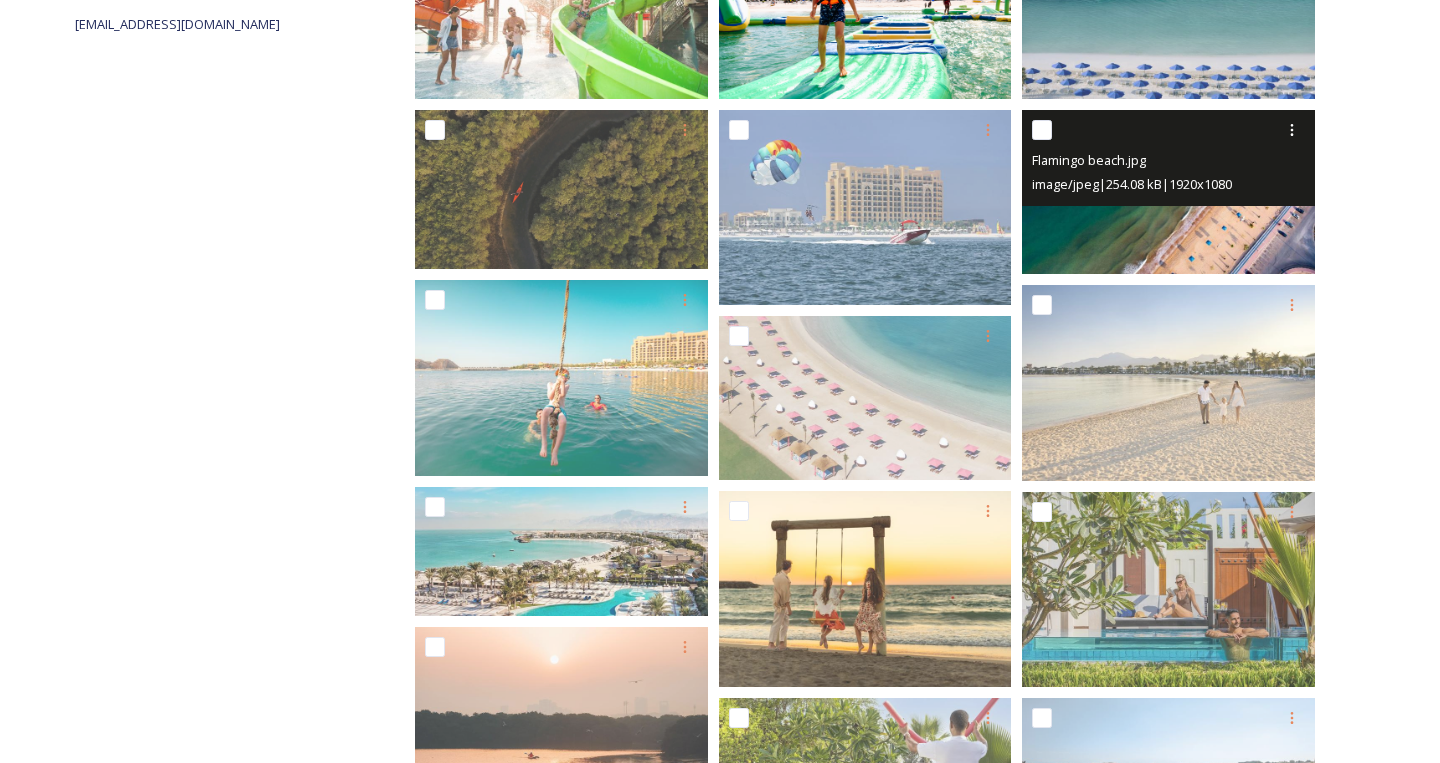 scroll, scrollTop: 477, scrollLeft: 0, axis: vertical 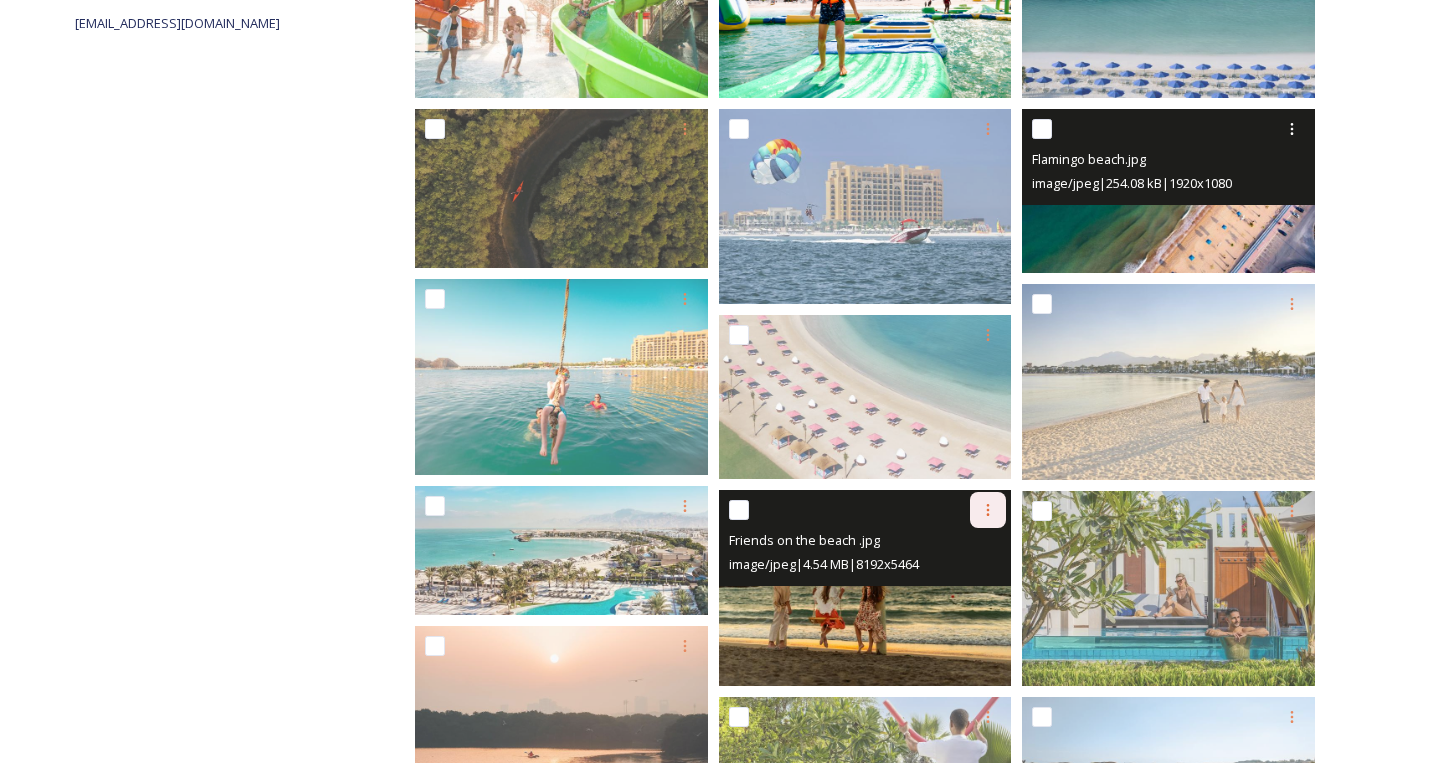 click at bounding box center (988, 510) 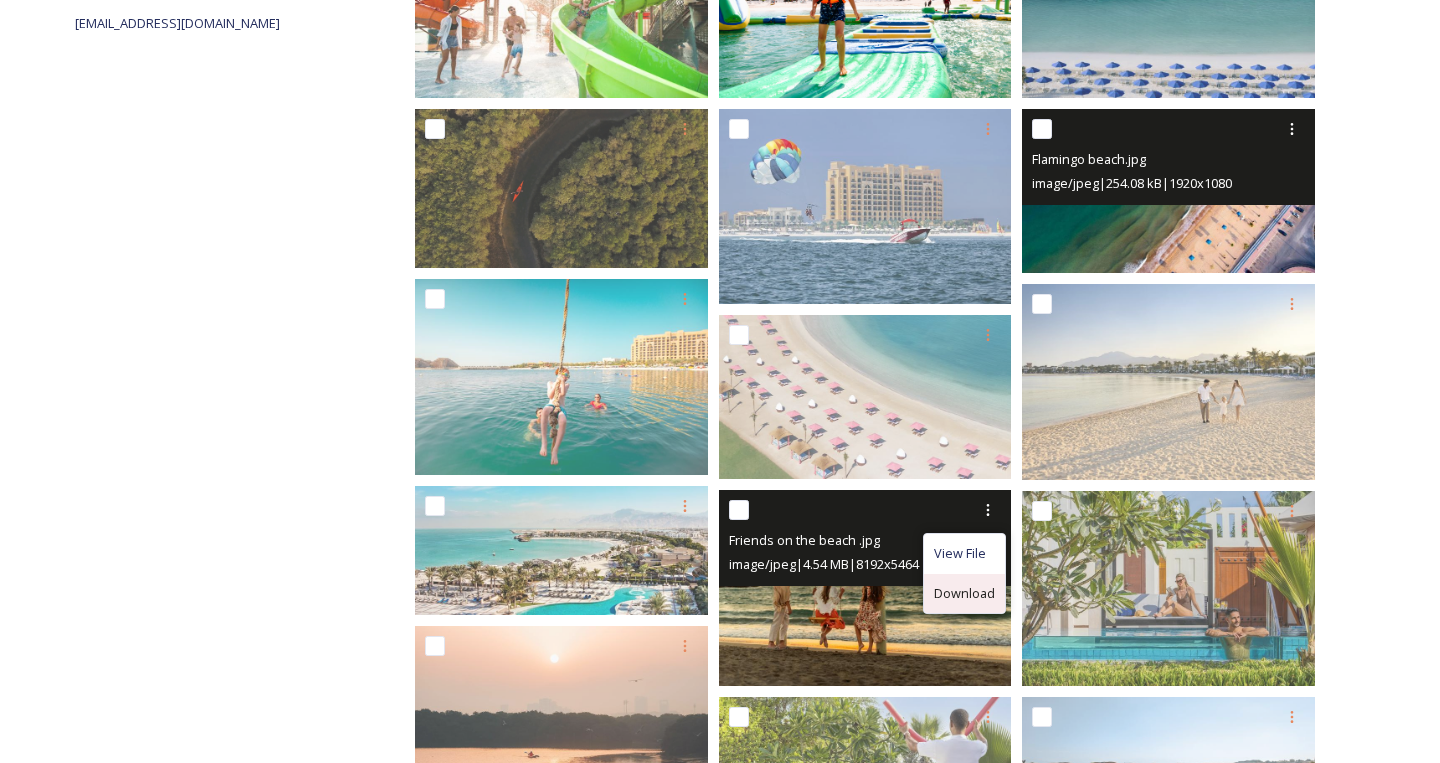 click on "Download" at bounding box center [964, 593] 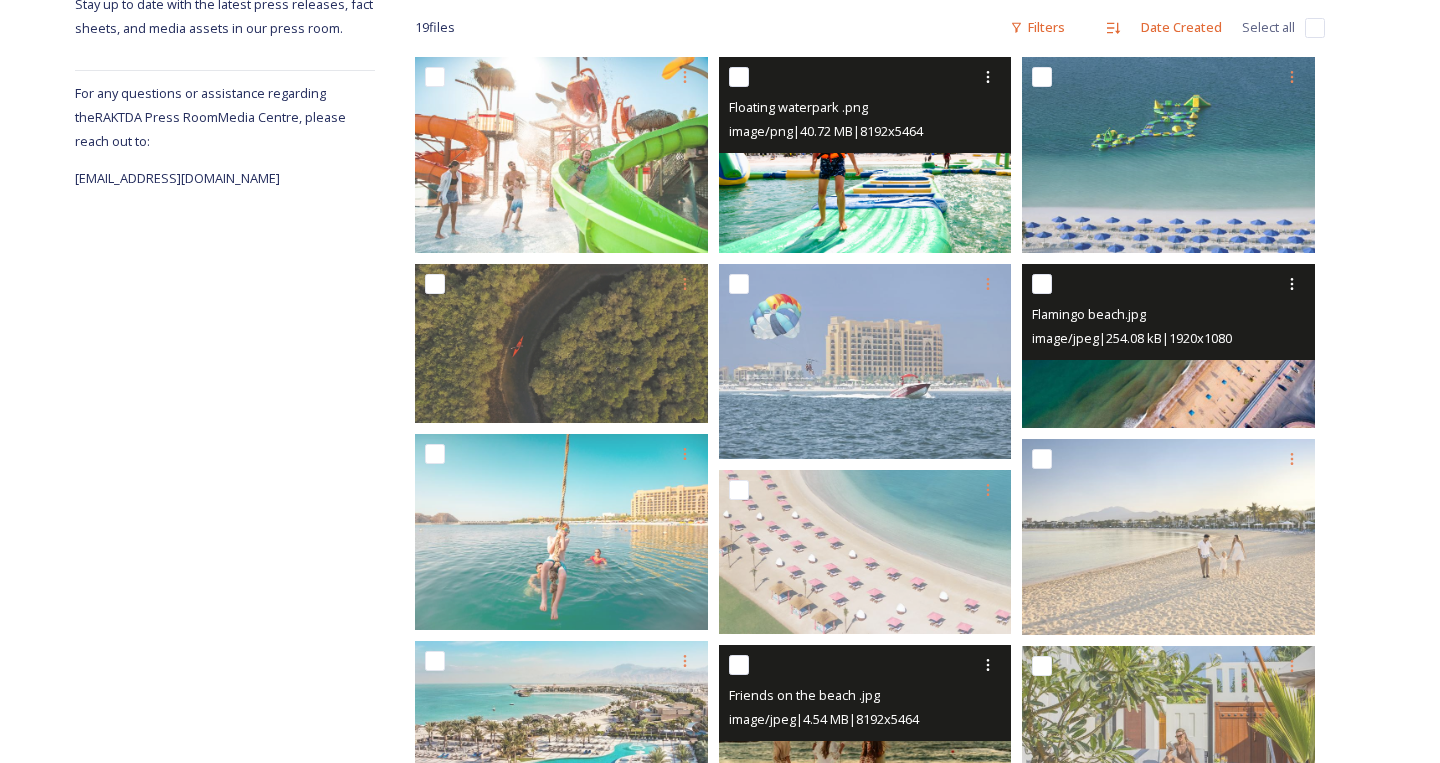scroll, scrollTop: 322, scrollLeft: 0, axis: vertical 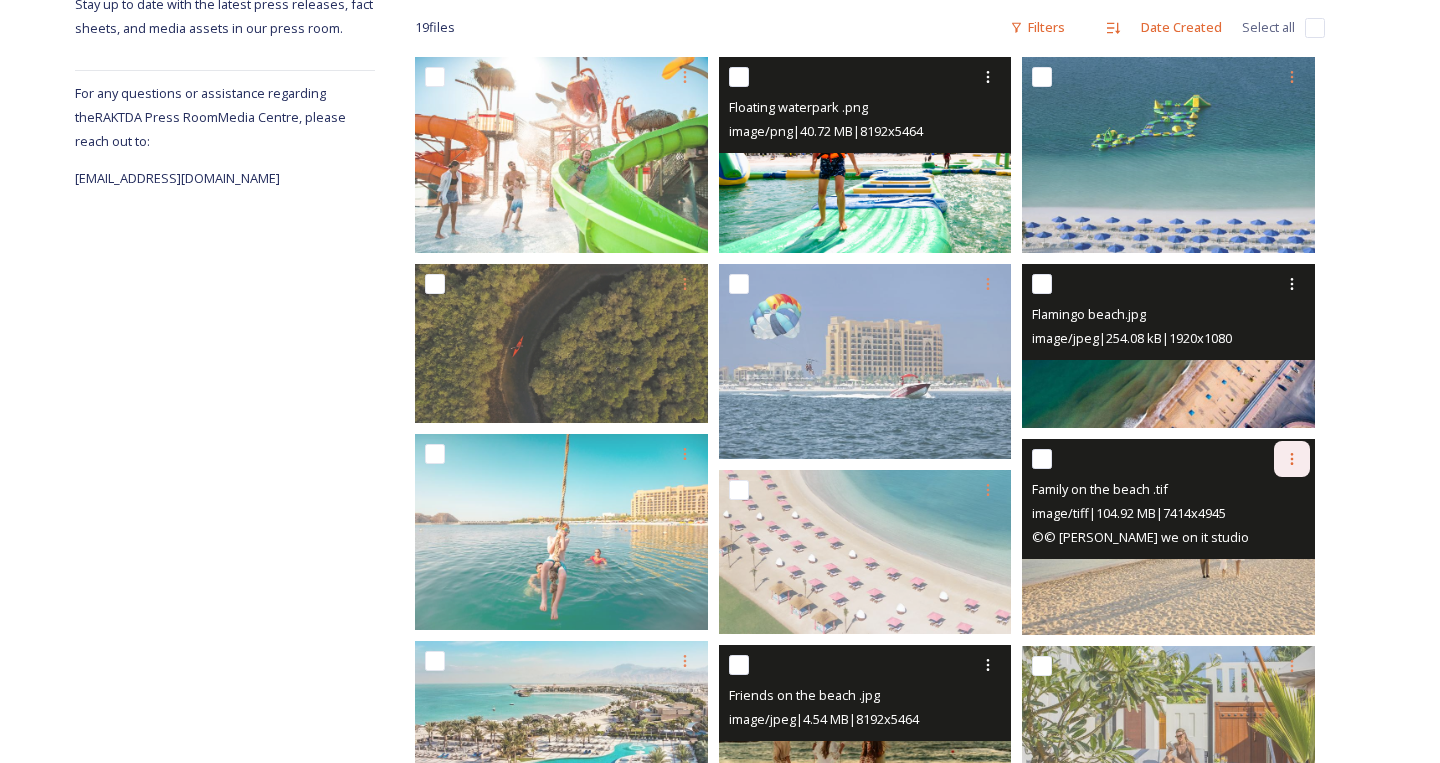 click 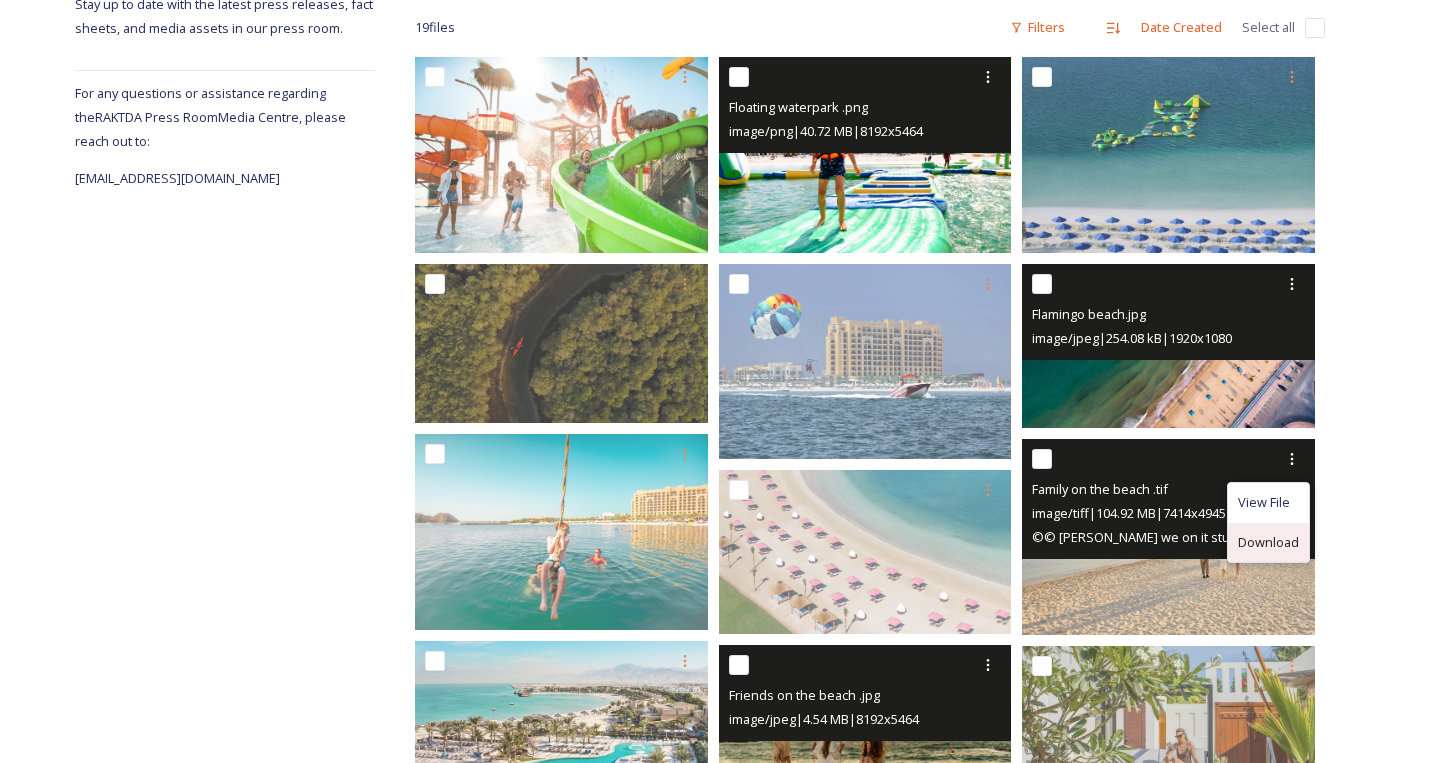 click on "Download" at bounding box center [1268, 542] 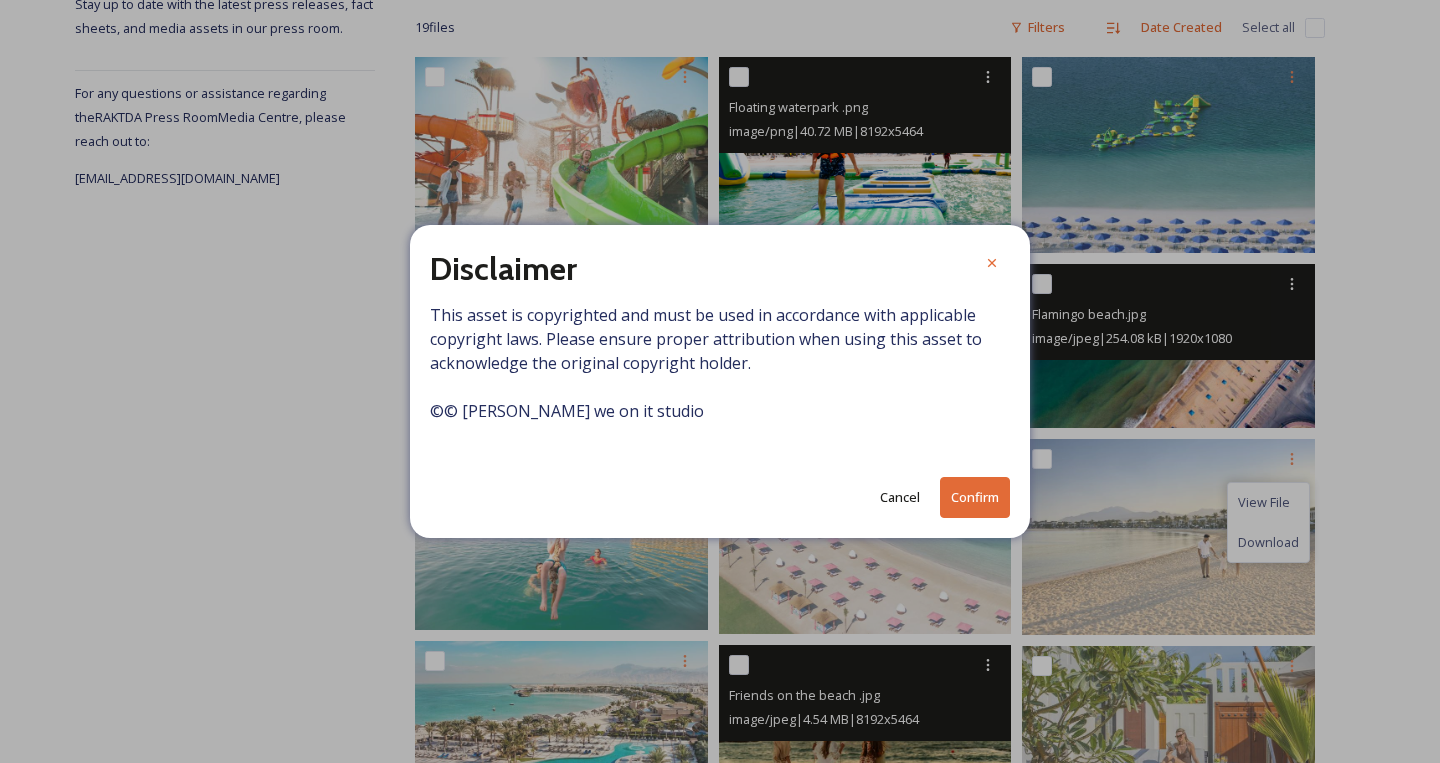 click on "Cancel" at bounding box center (900, 497) 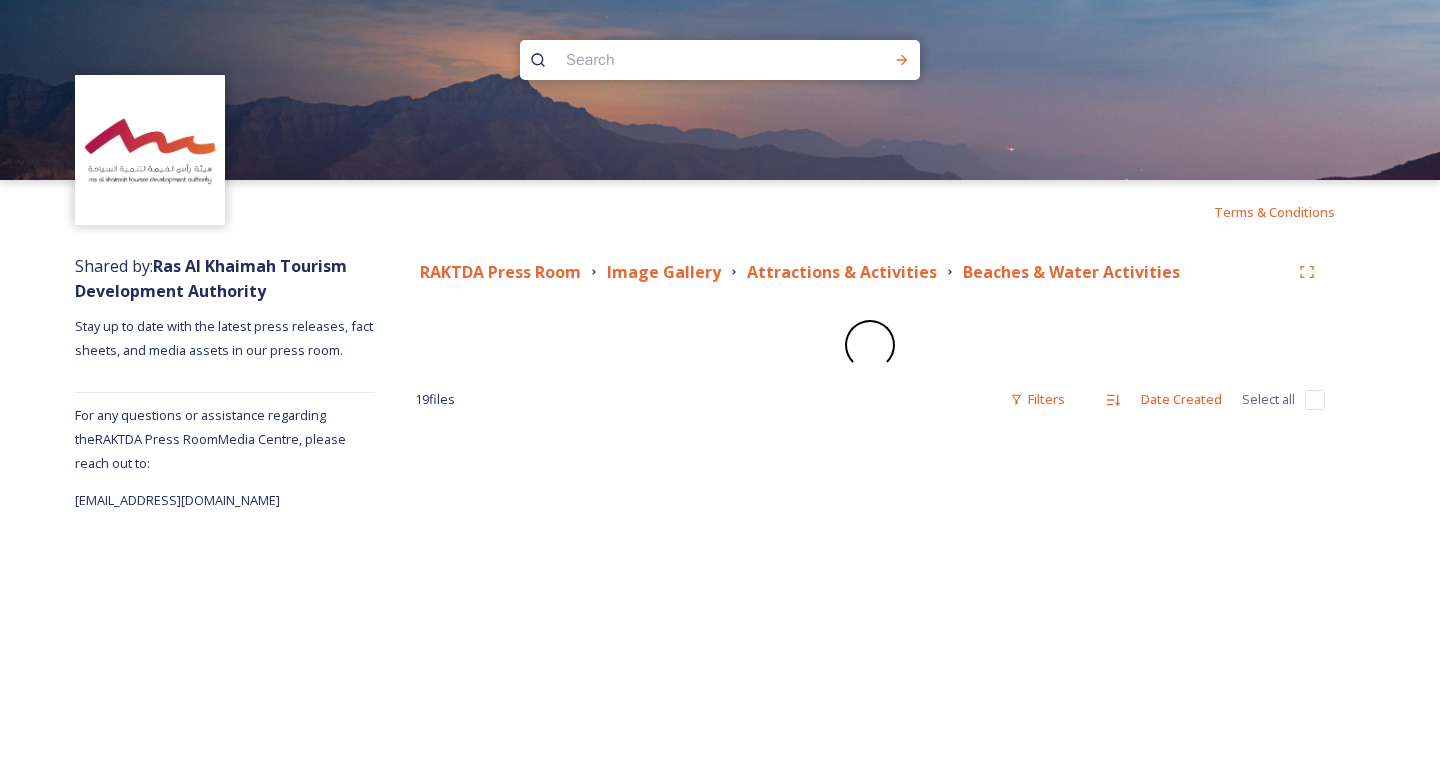 scroll, scrollTop: 0, scrollLeft: 0, axis: both 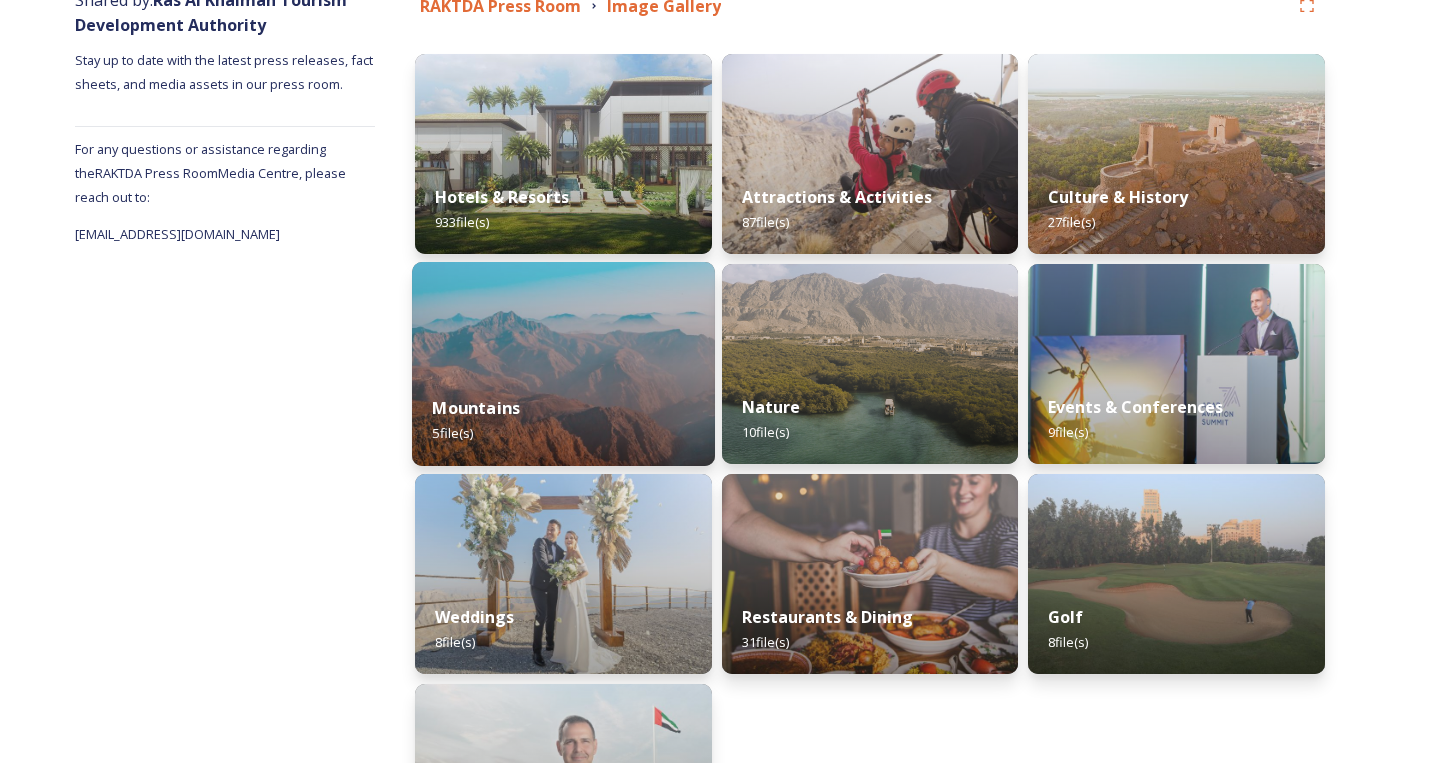 click at bounding box center (563, 364) 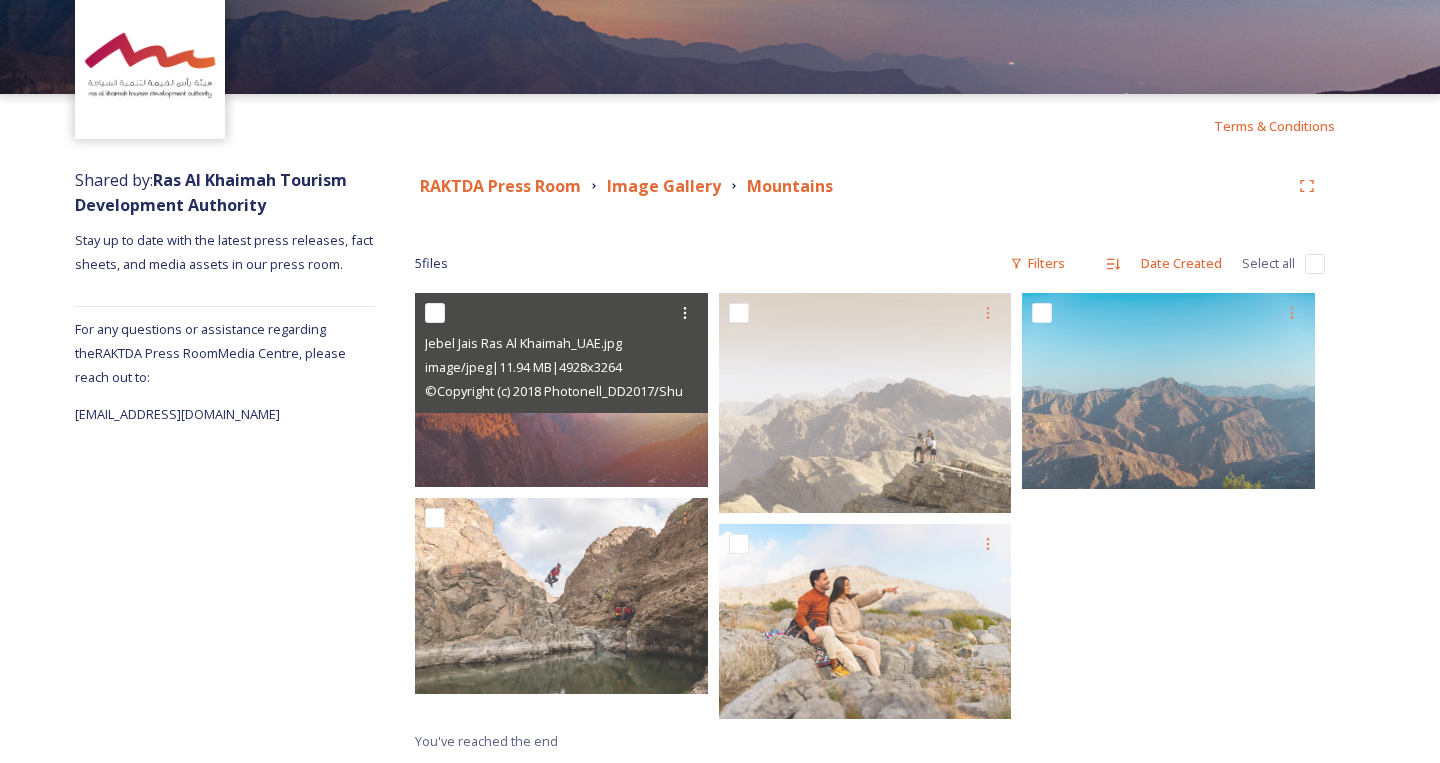 scroll, scrollTop: 86, scrollLeft: 0, axis: vertical 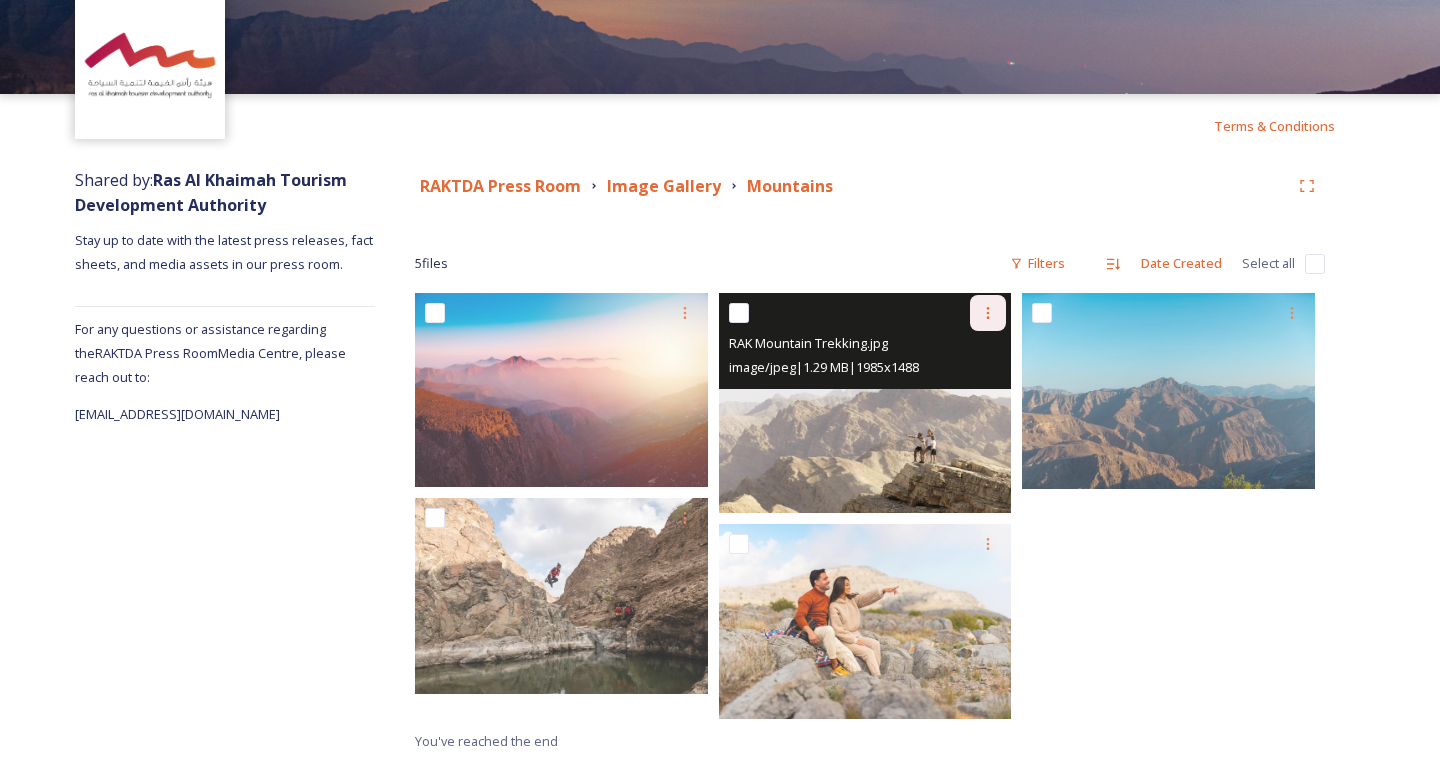 click at bounding box center (988, 313) 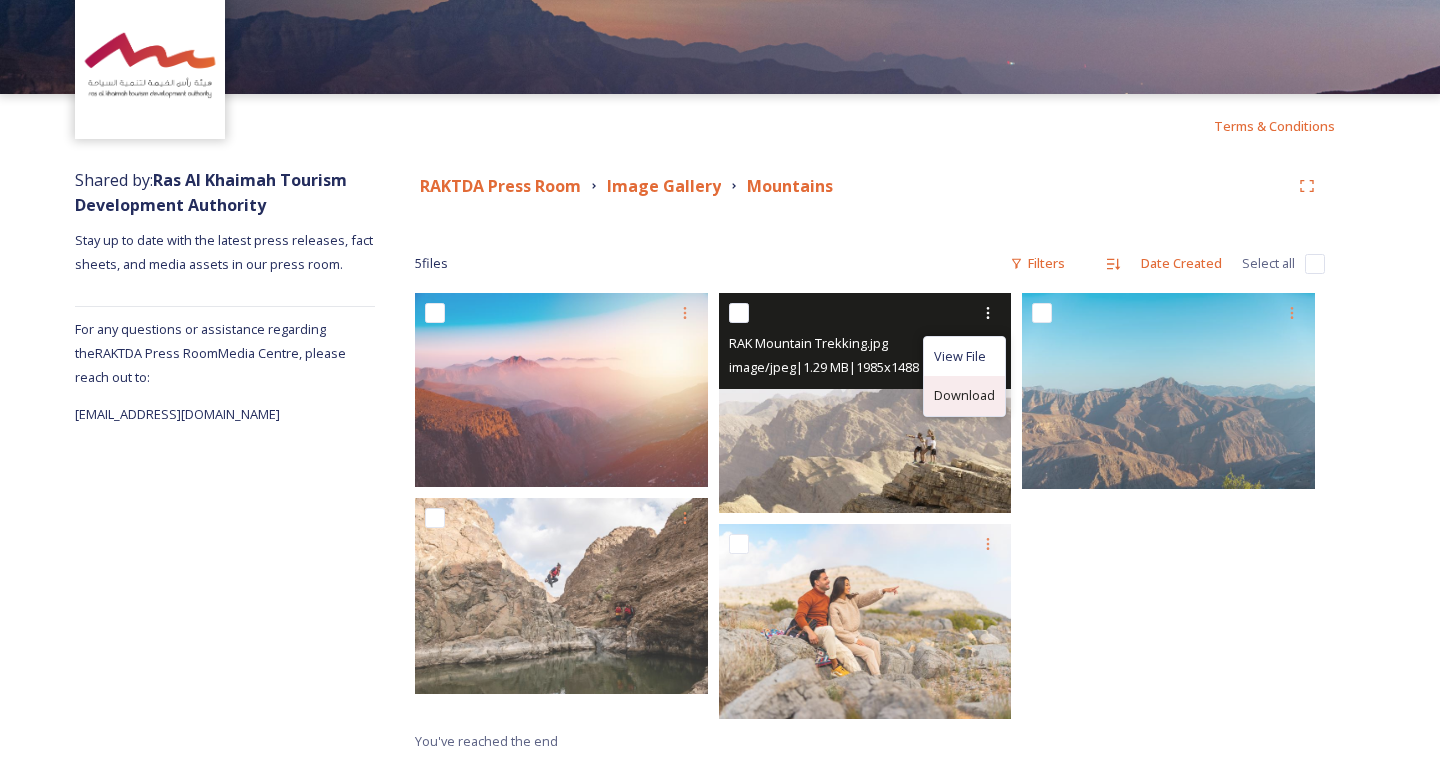 click on "Download" at bounding box center (964, 395) 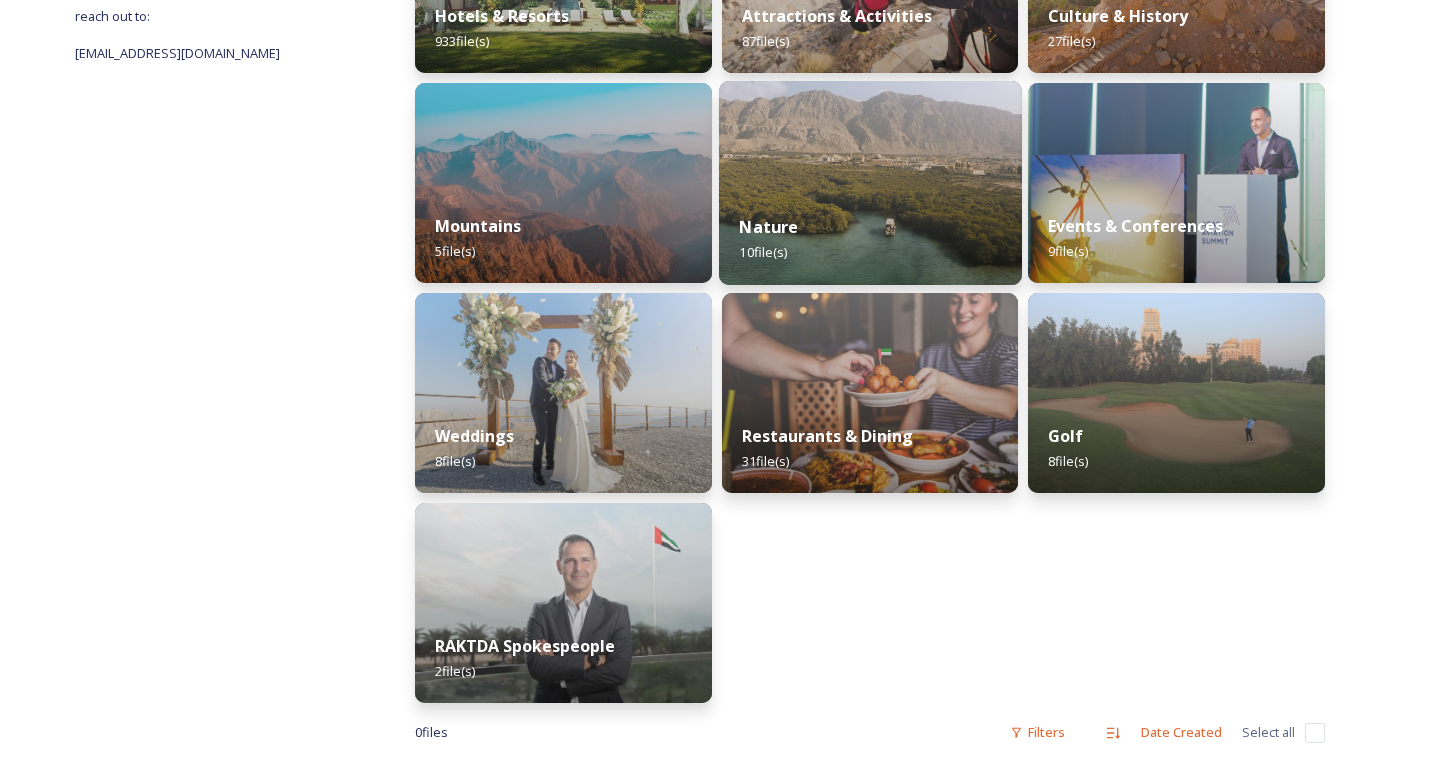 scroll, scrollTop: 455, scrollLeft: 0, axis: vertical 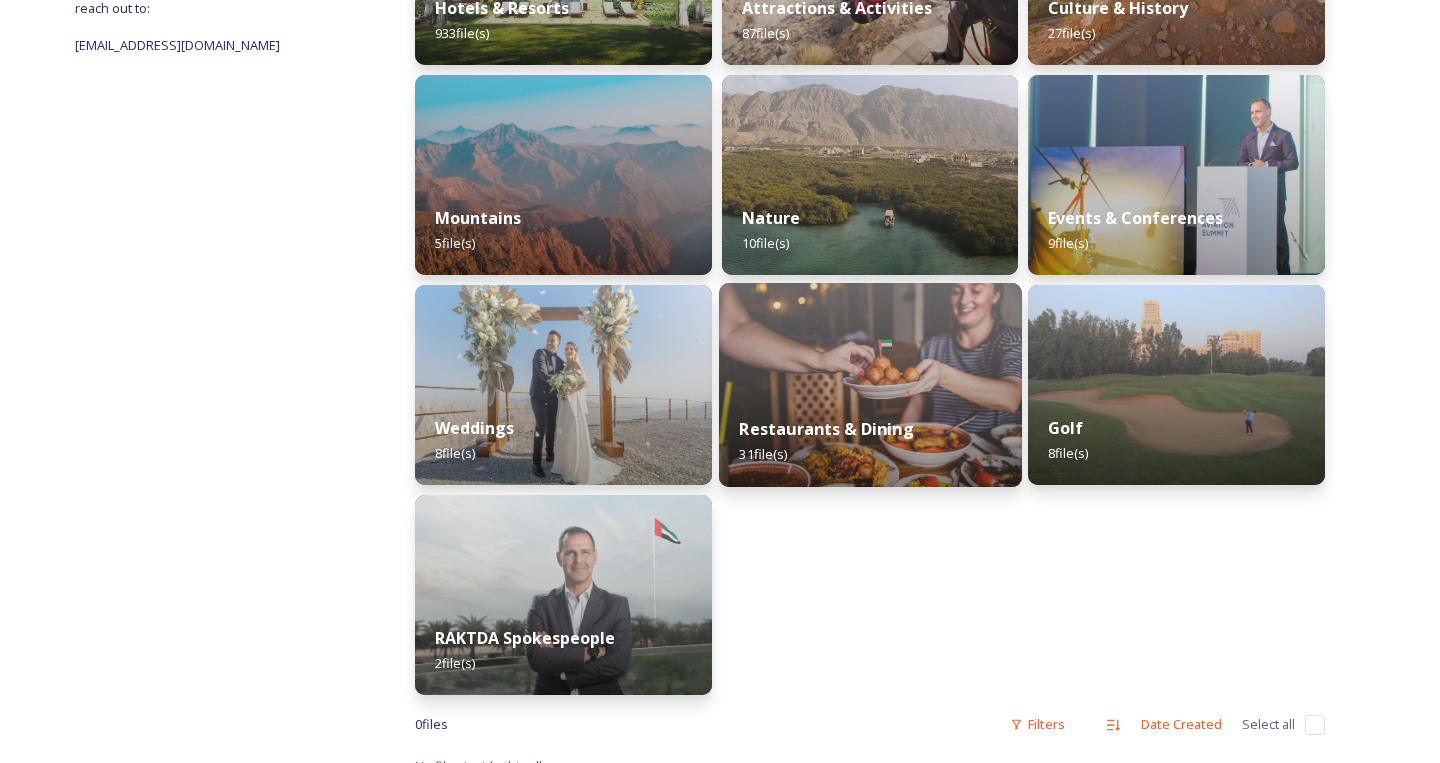 click at bounding box center [870, 385] 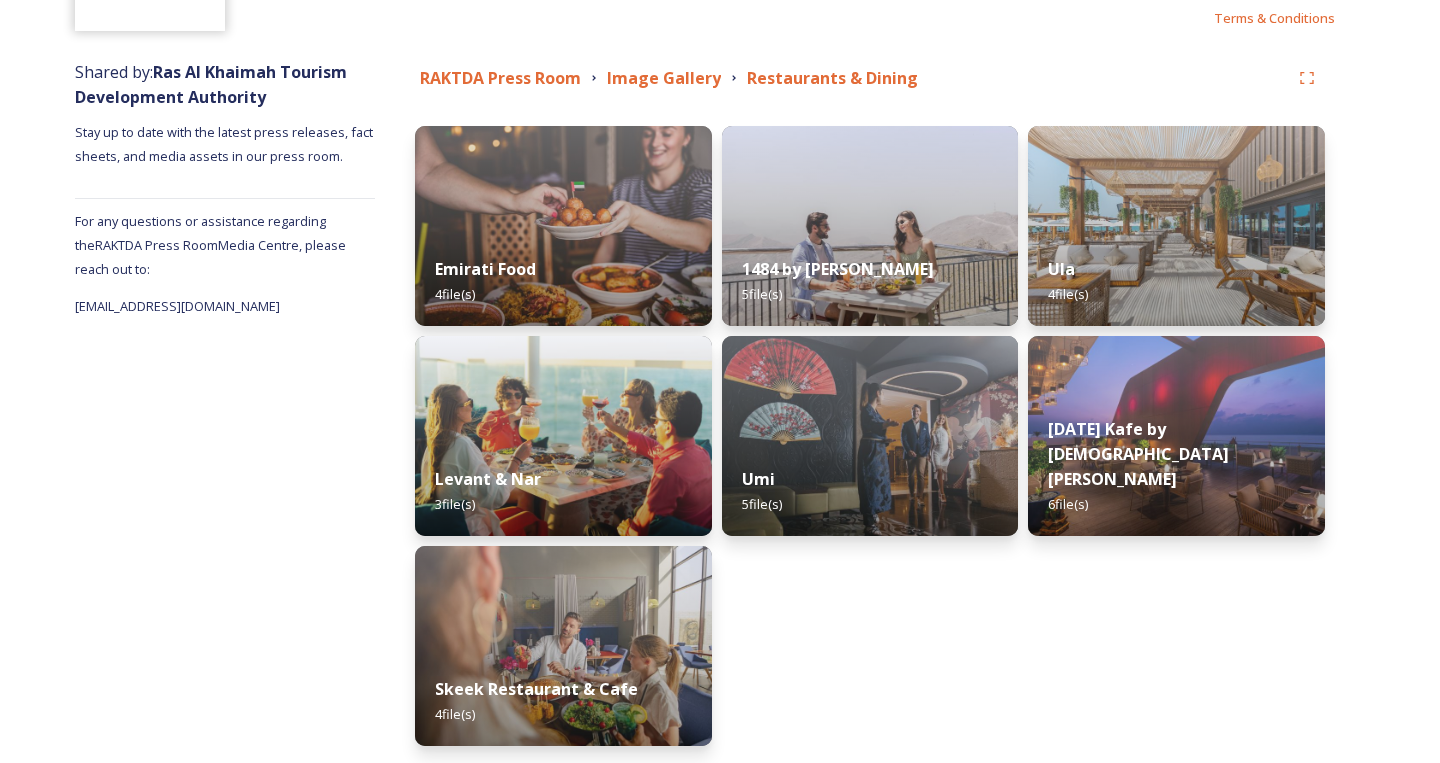 scroll, scrollTop: 201, scrollLeft: 0, axis: vertical 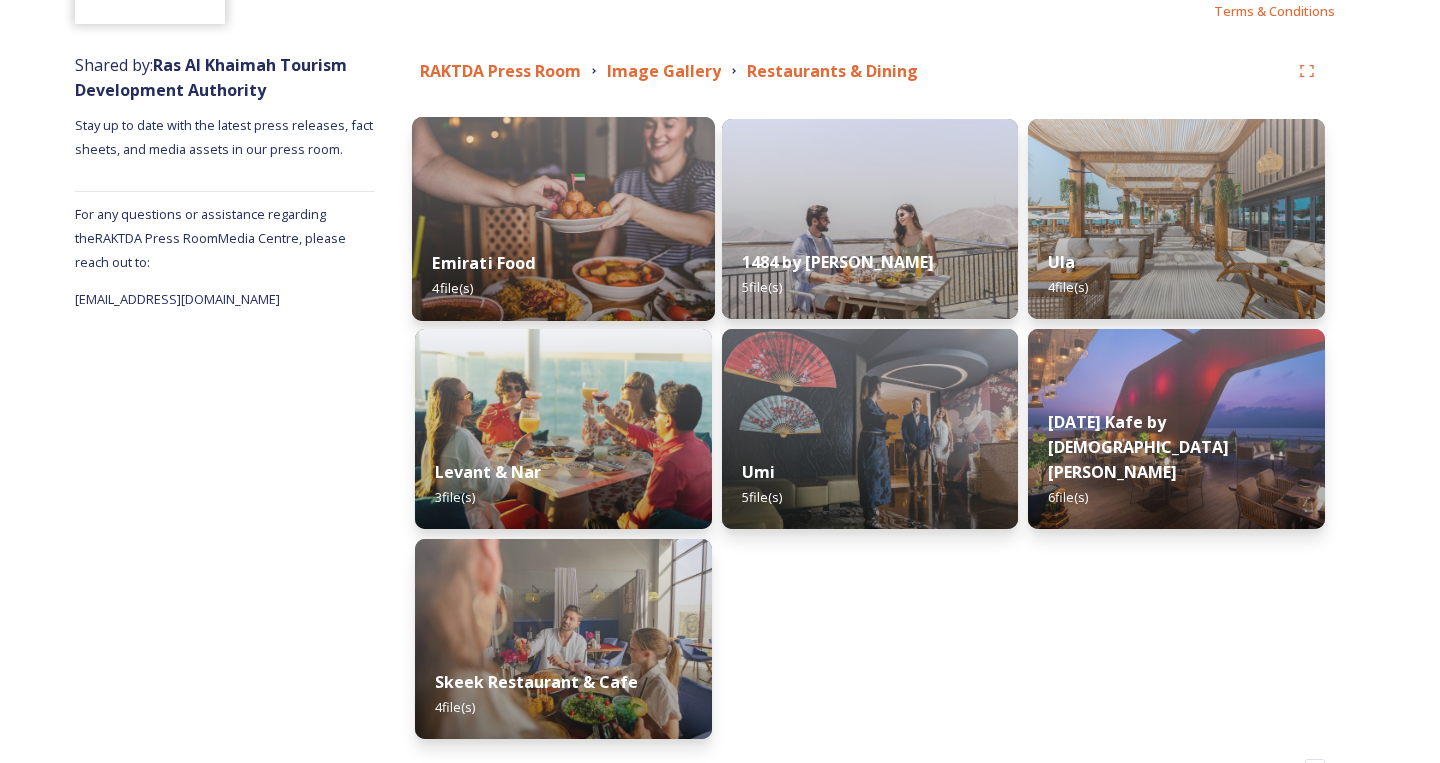 click on "Emirati Food 4  file(s)" at bounding box center (563, 275) 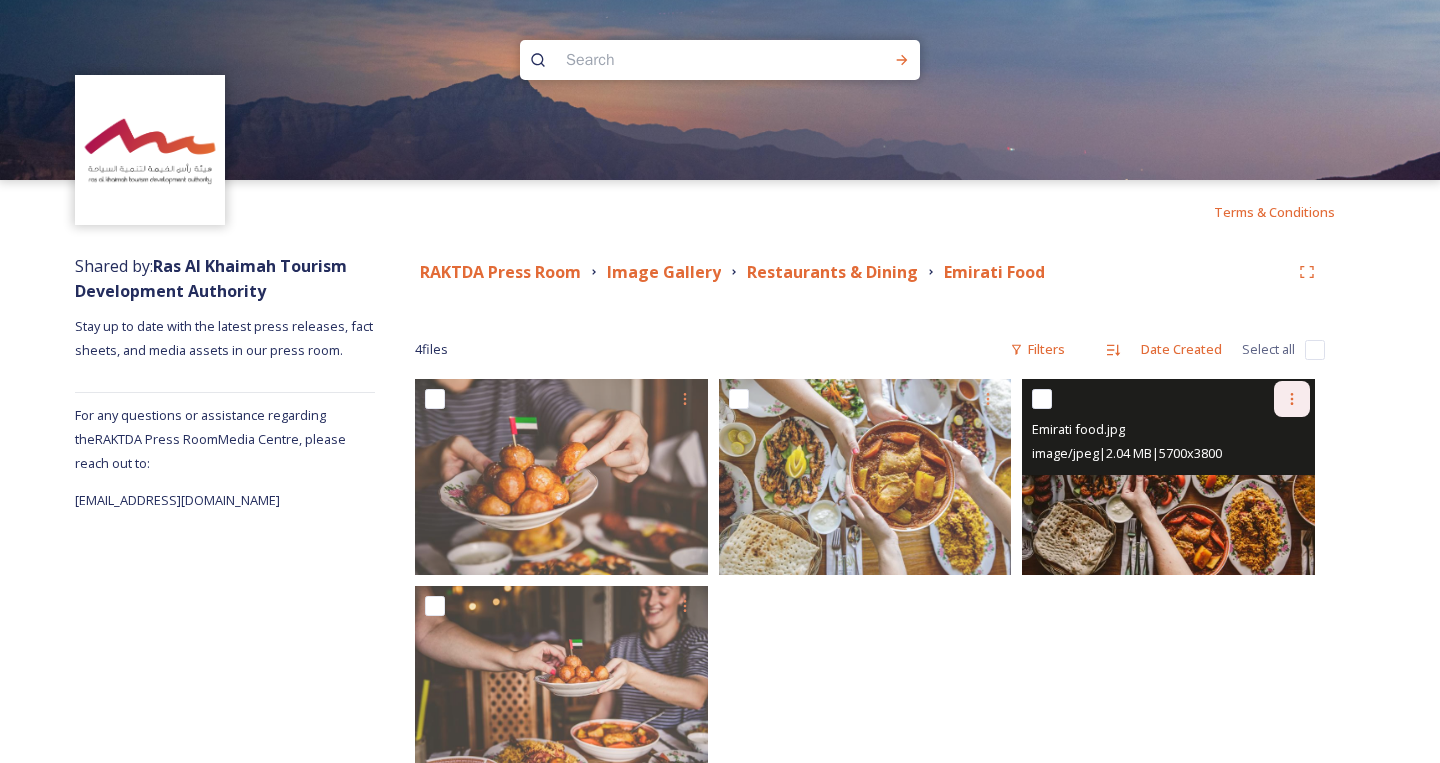 click 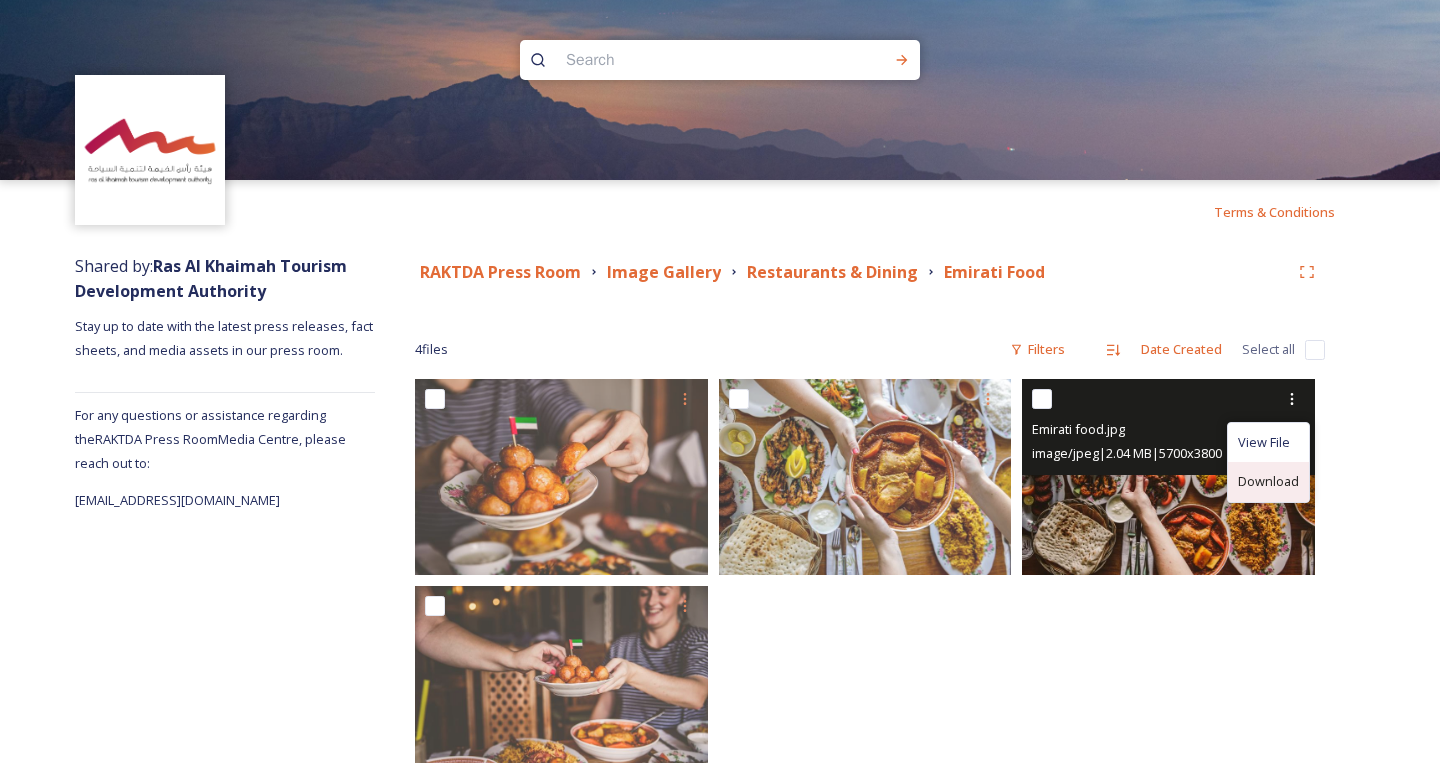 click on "Download" at bounding box center (1268, 481) 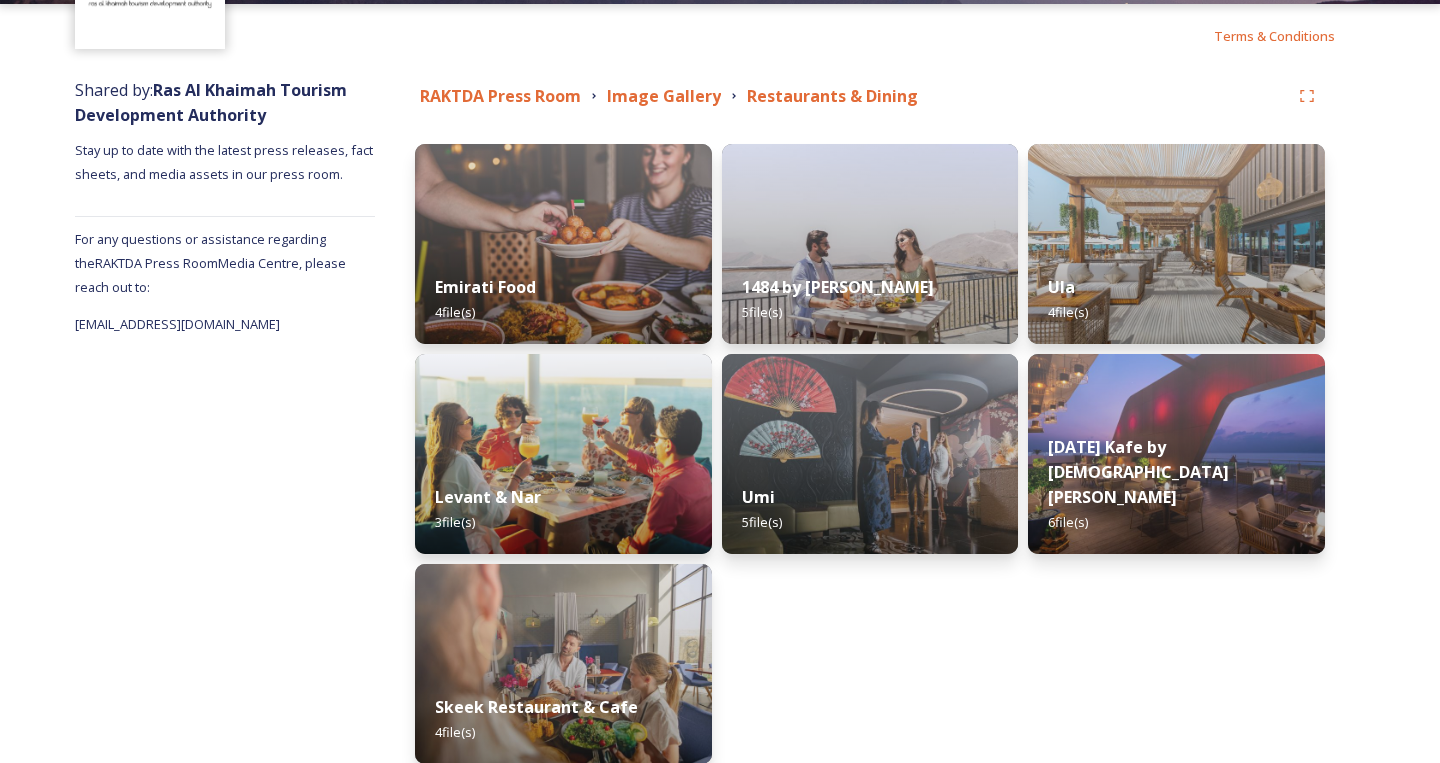 scroll, scrollTop: 184, scrollLeft: 0, axis: vertical 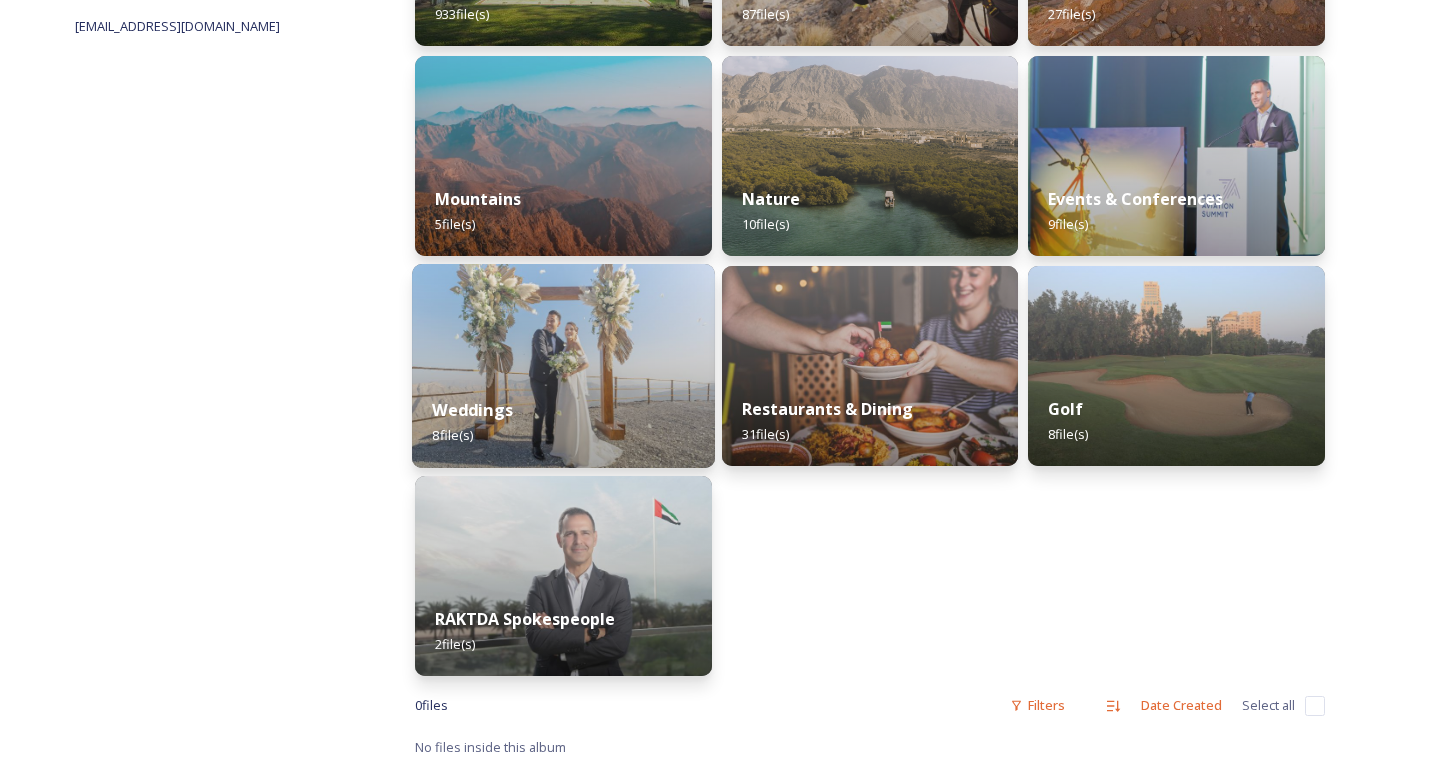 click on "Weddings 8  file(s)" at bounding box center [563, 422] 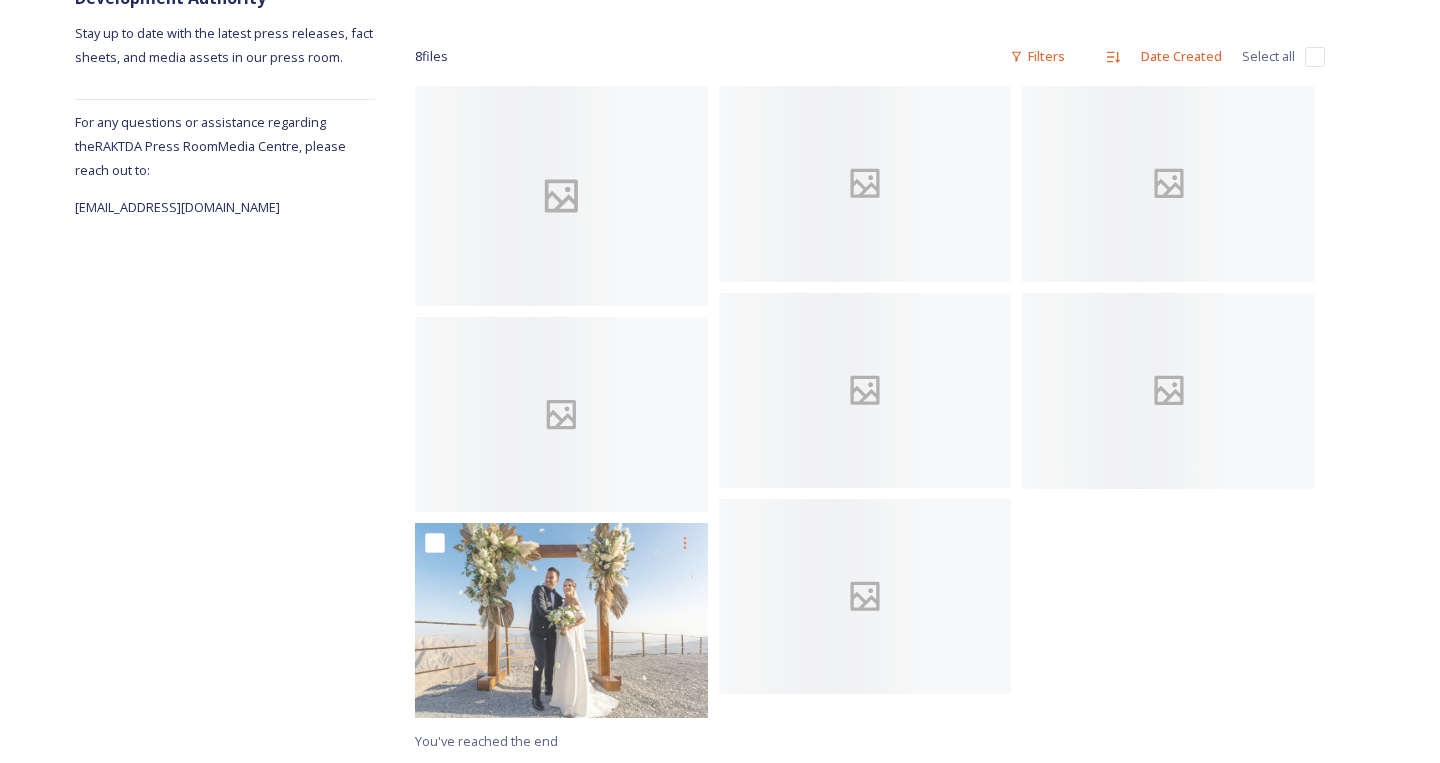 scroll, scrollTop: 292, scrollLeft: 0, axis: vertical 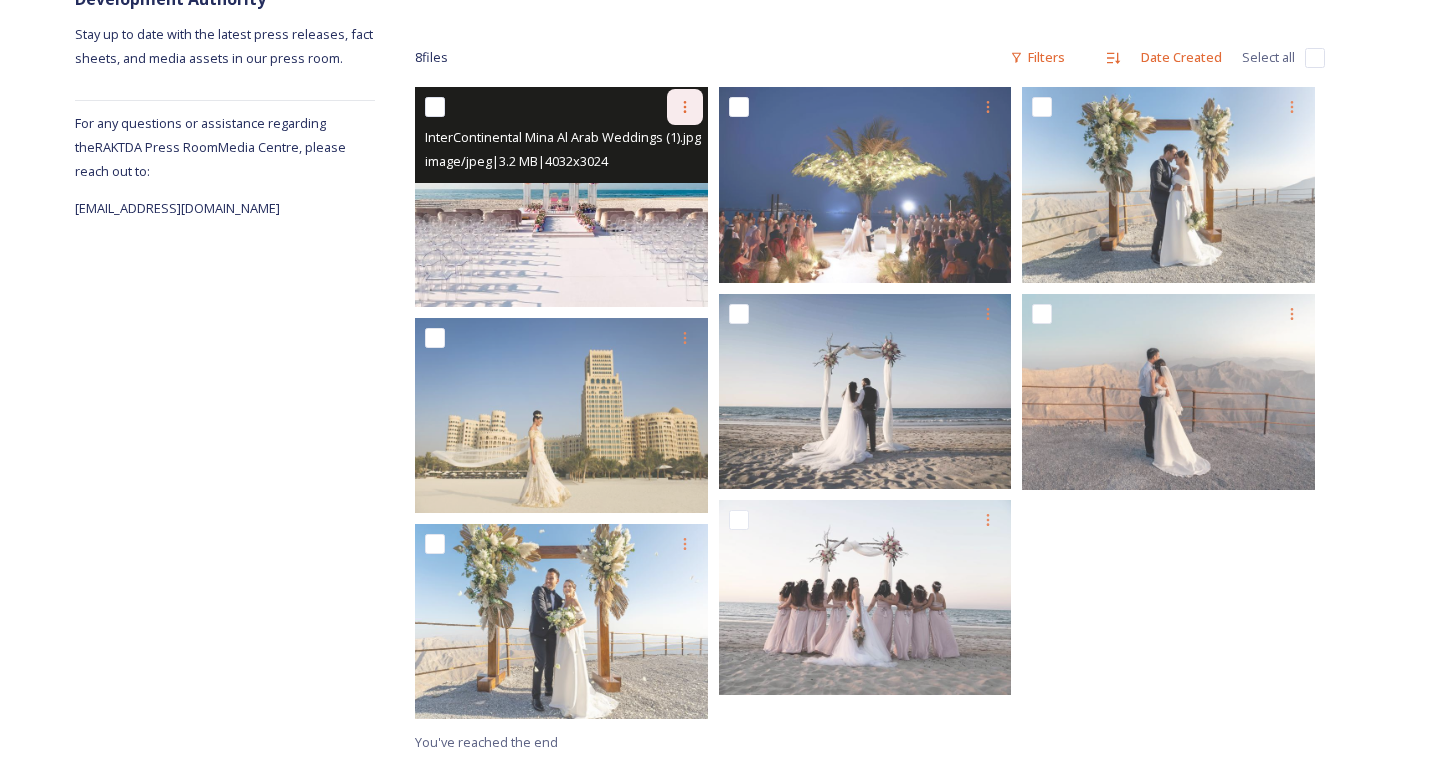click 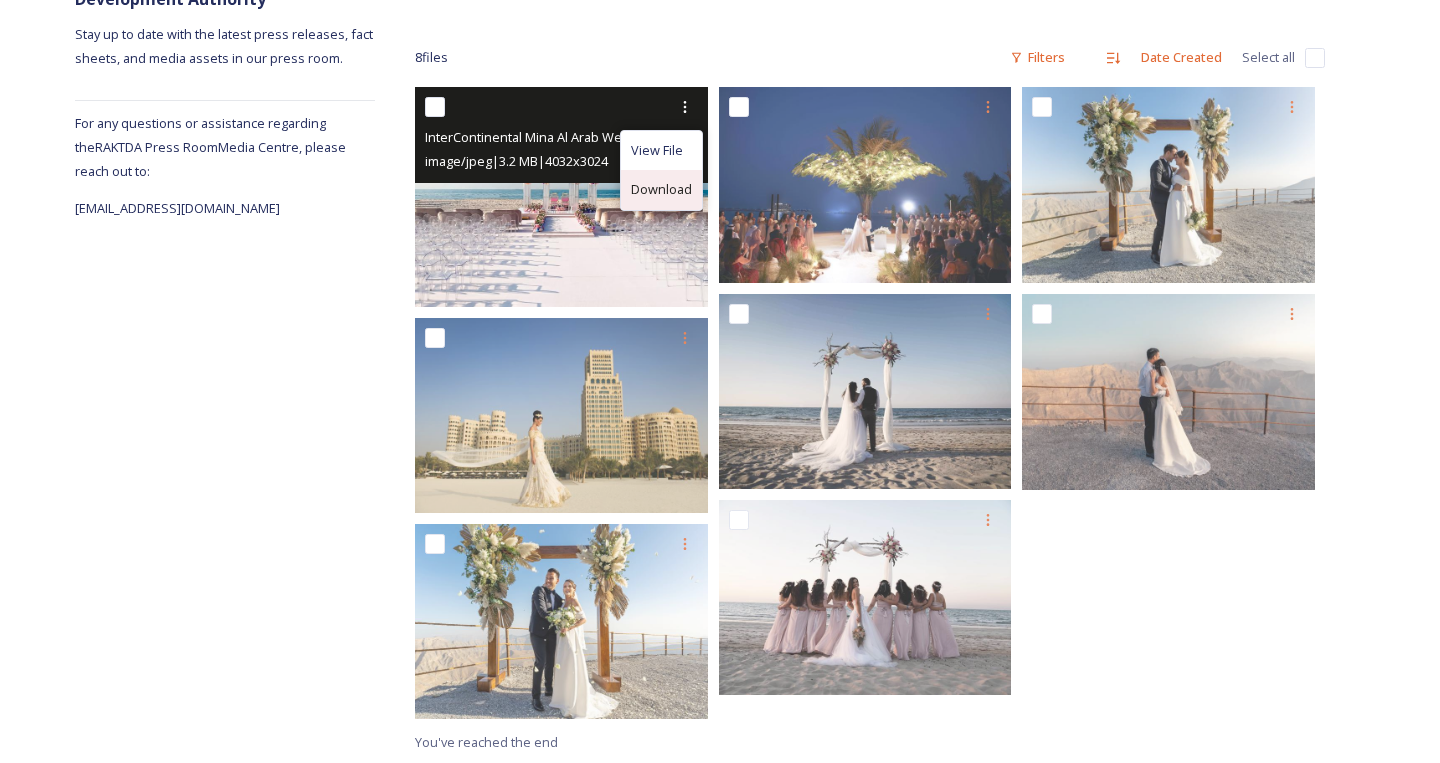 click on "Download" at bounding box center (661, 189) 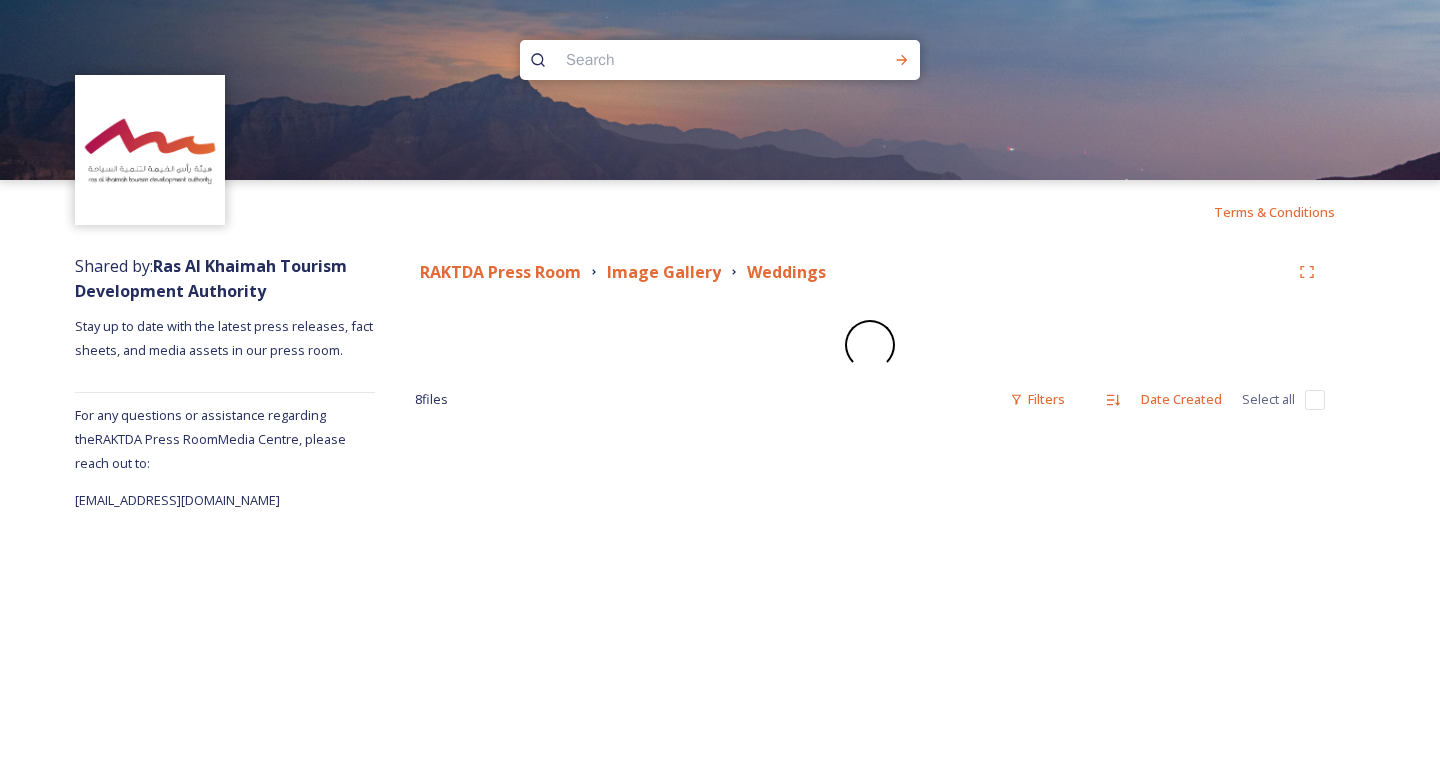 scroll, scrollTop: 0, scrollLeft: 0, axis: both 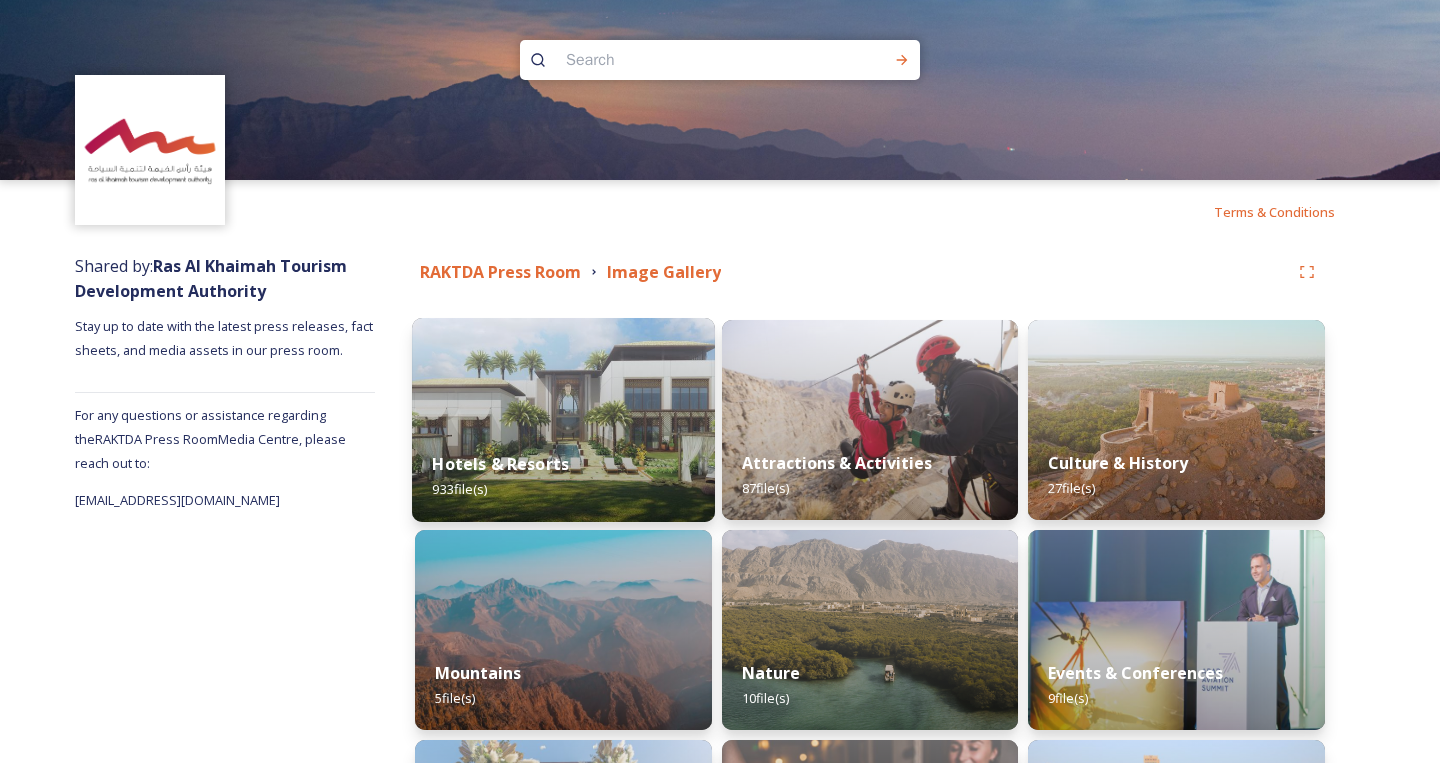 click at bounding box center [563, 420] 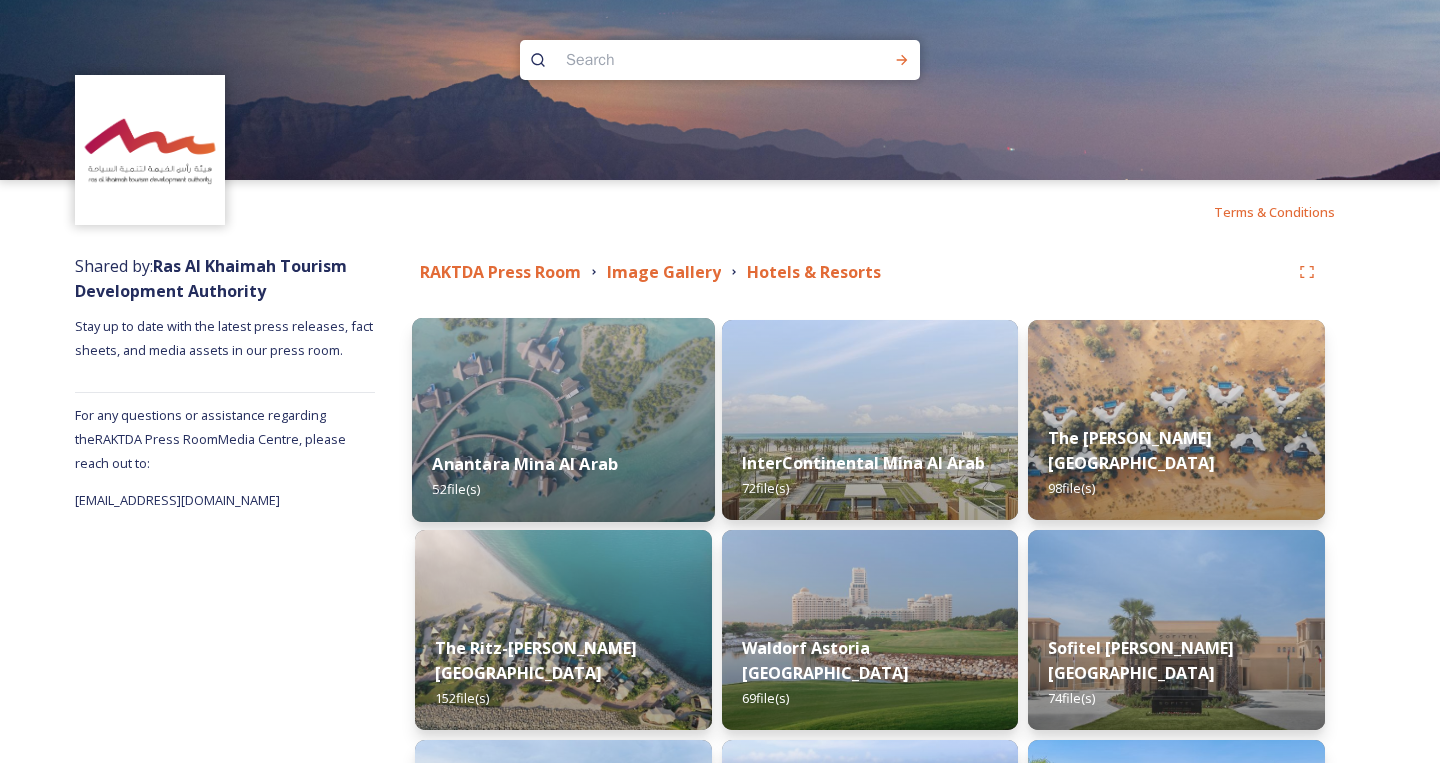 click at bounding box center [563, 420] 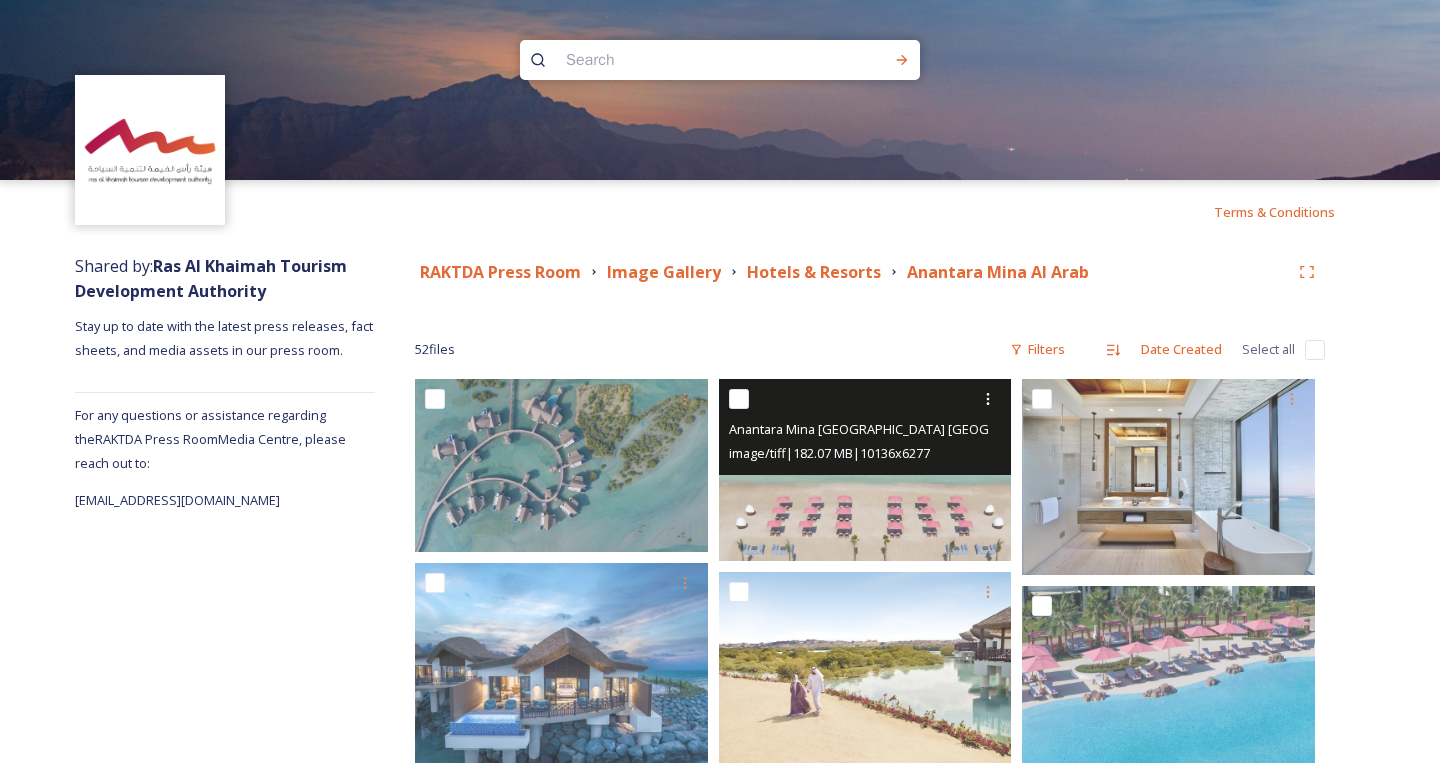 click at bounding box center [865, 469] 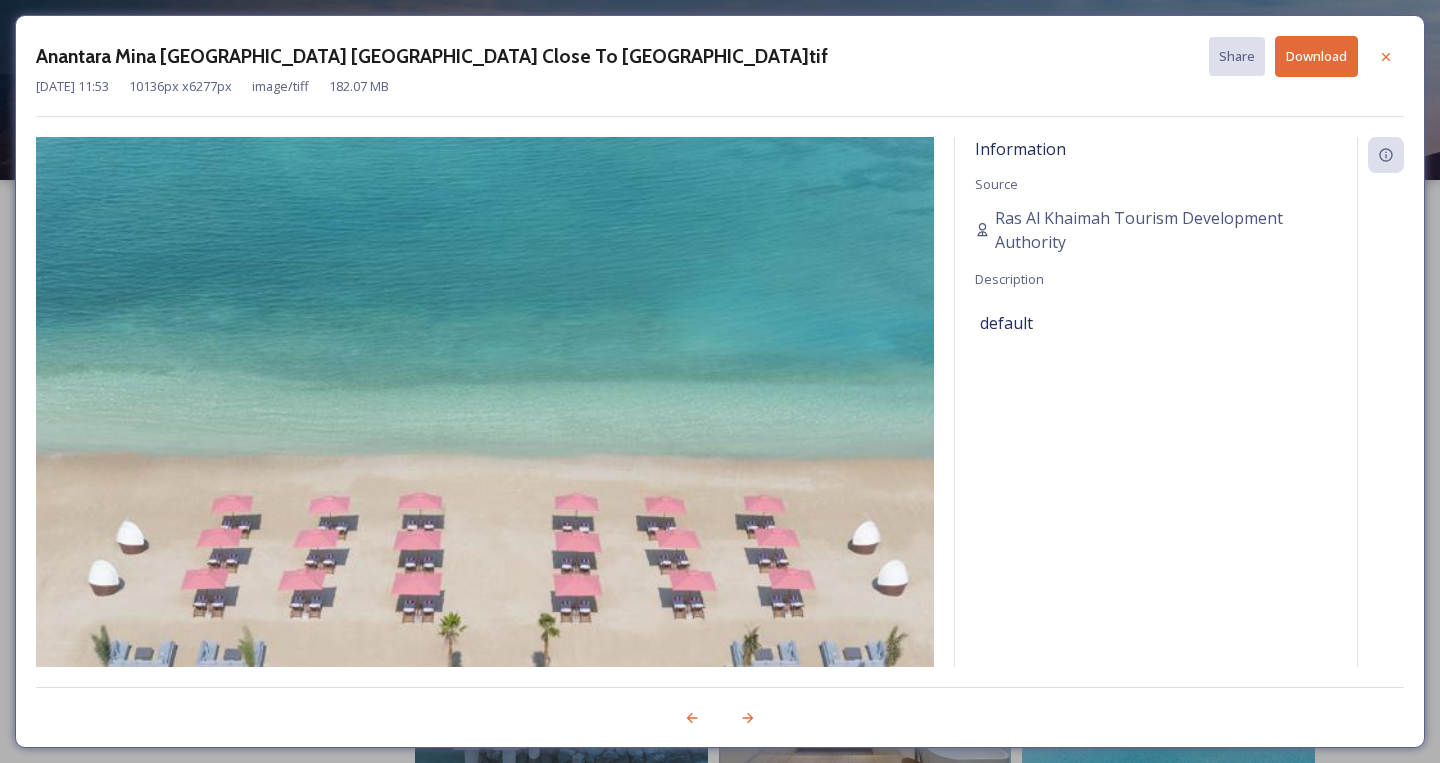 click on "Download" at bounding box center [1316, 56] 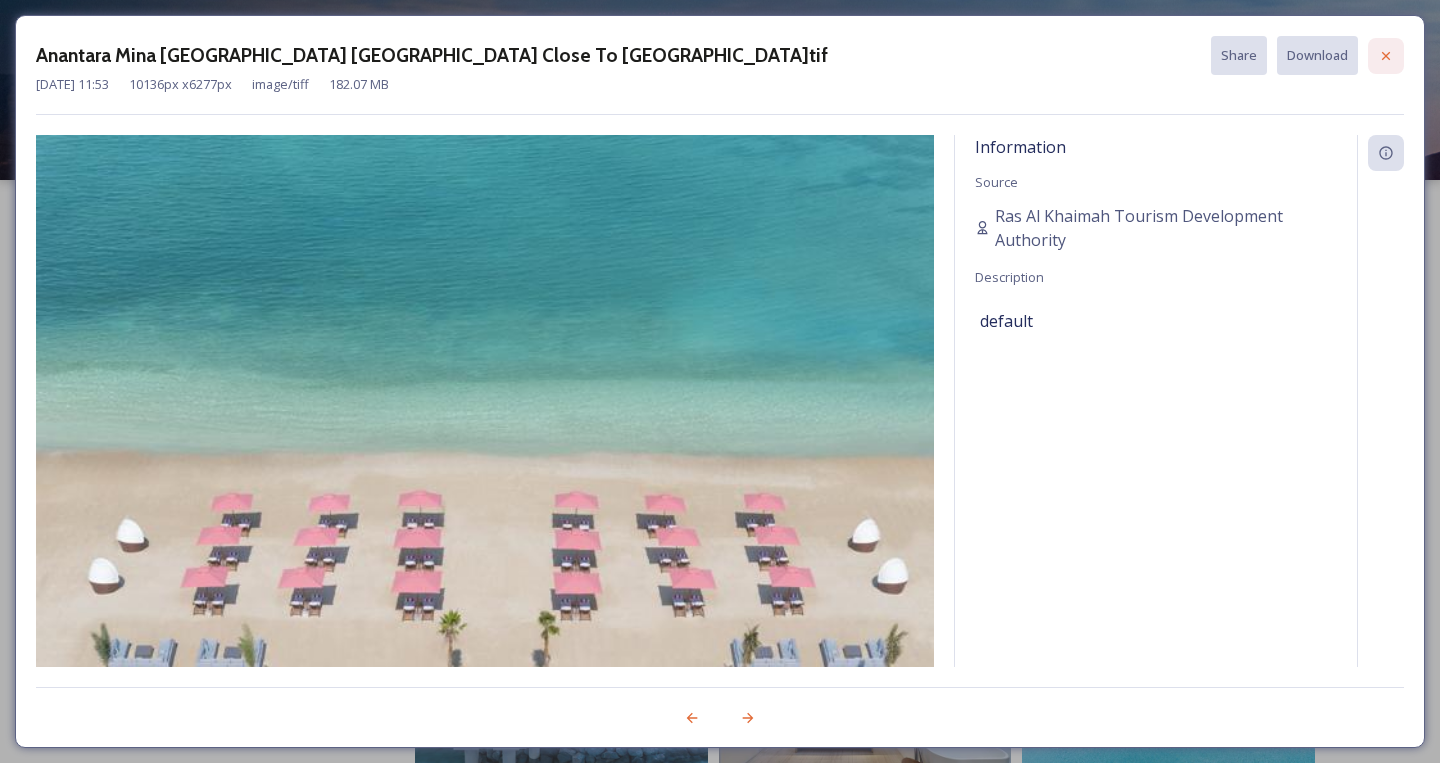 click at bounding box center [1386, 56] 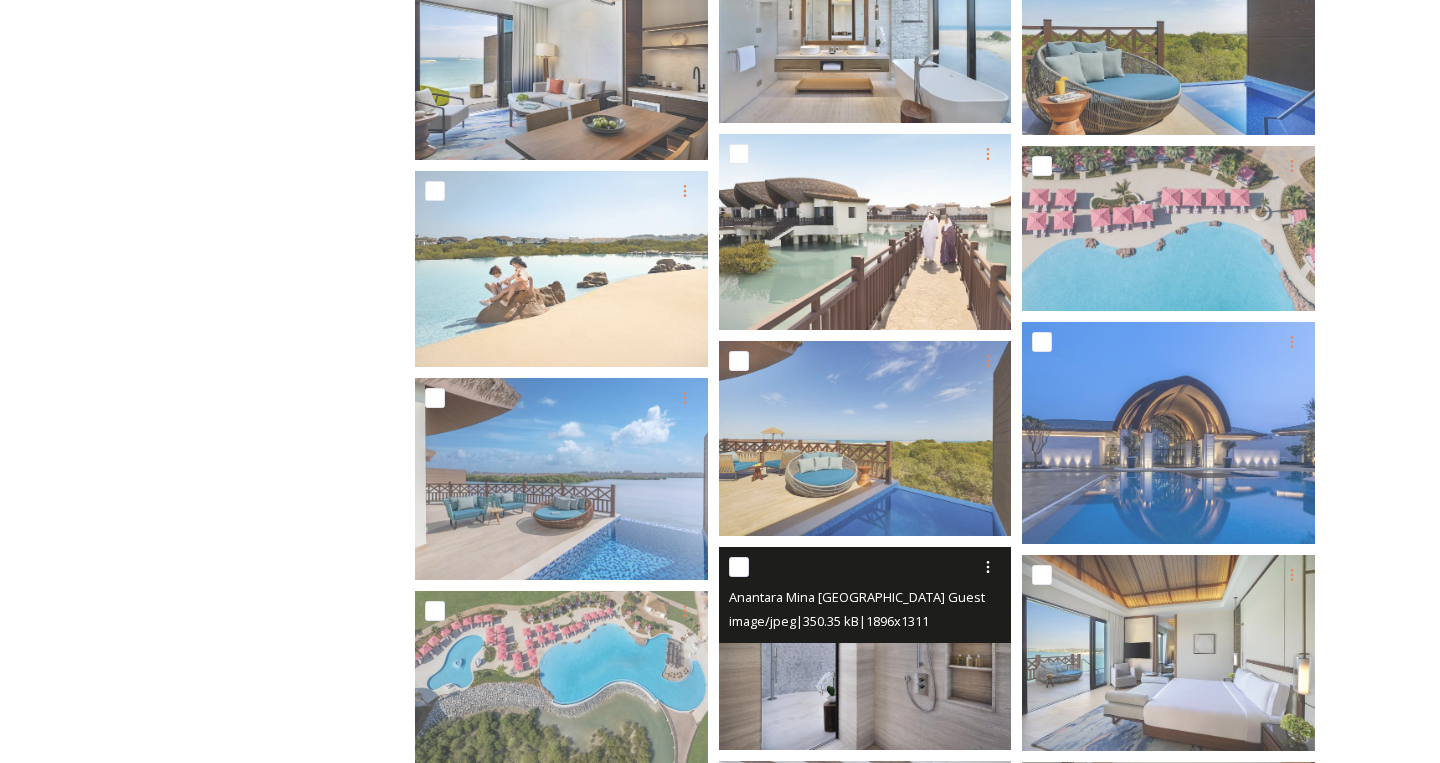 scroll, scrollTop: 931, scrollLeft: 0, axis: vertical 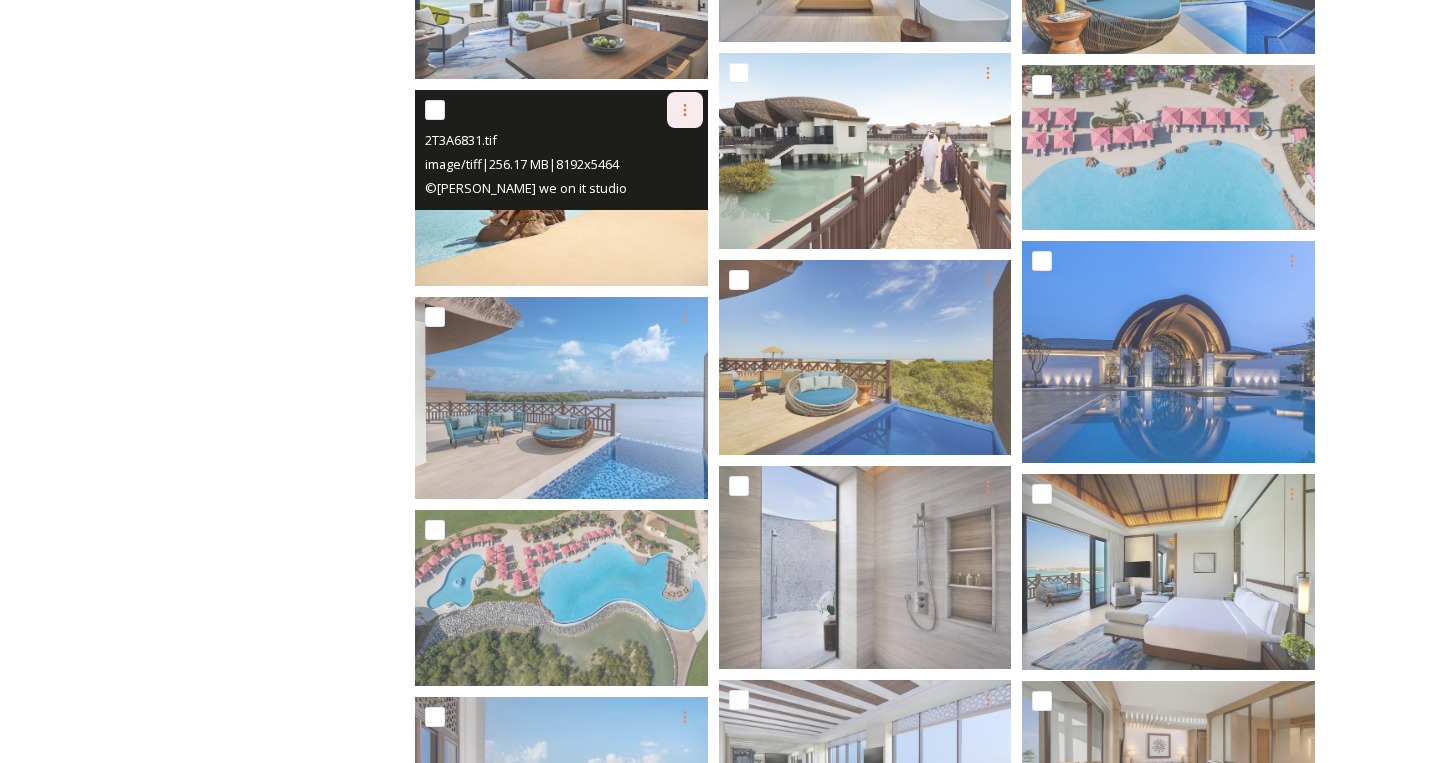 click 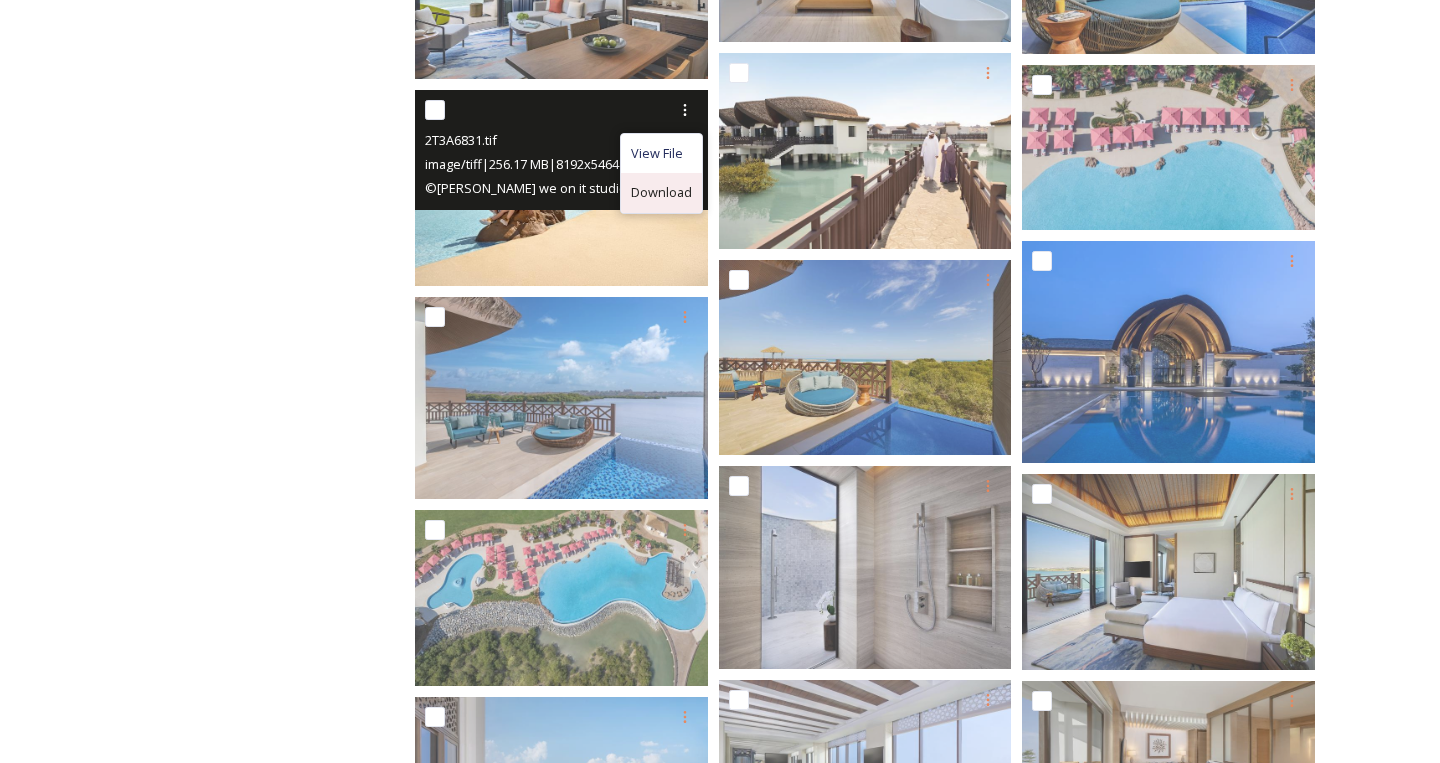 click on "Download" at bounding box center [661, 192] 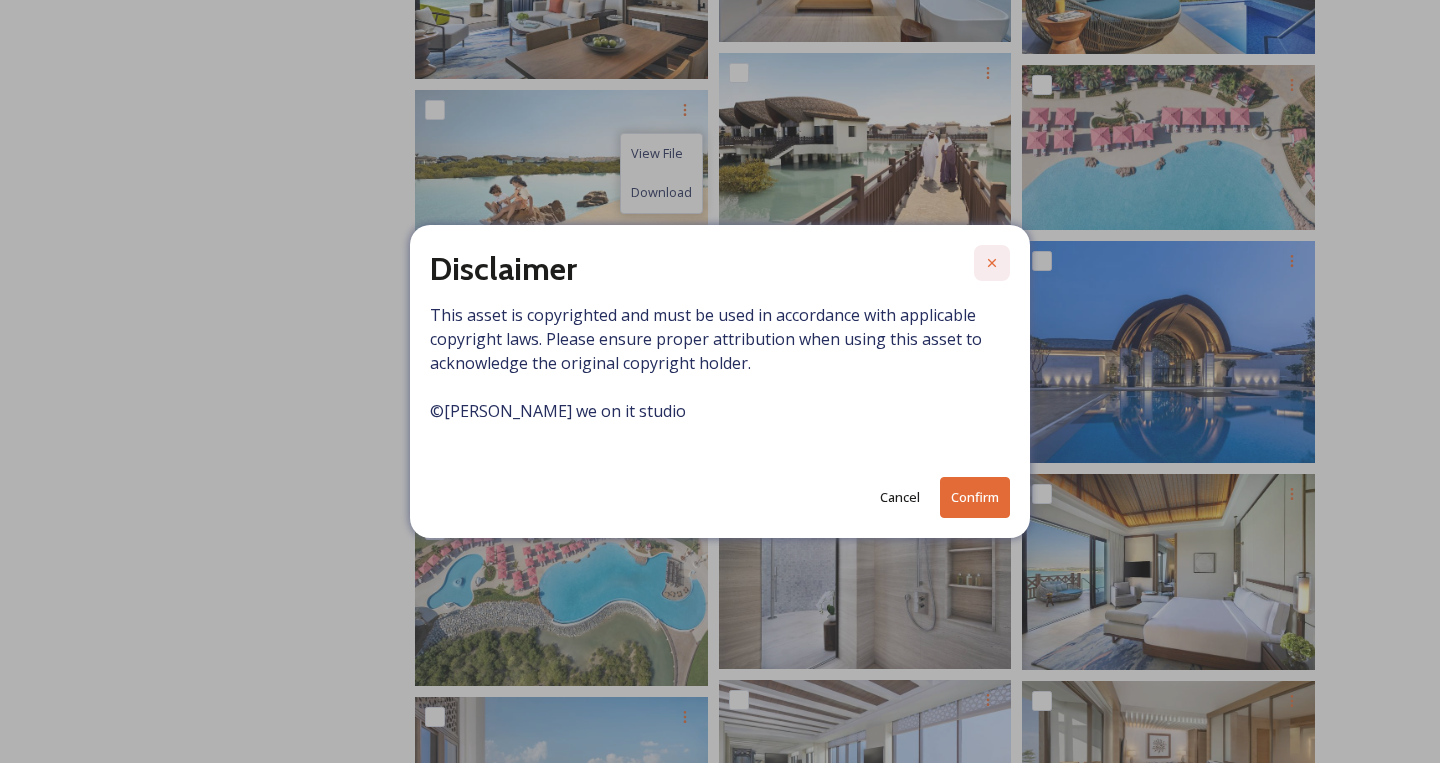 click 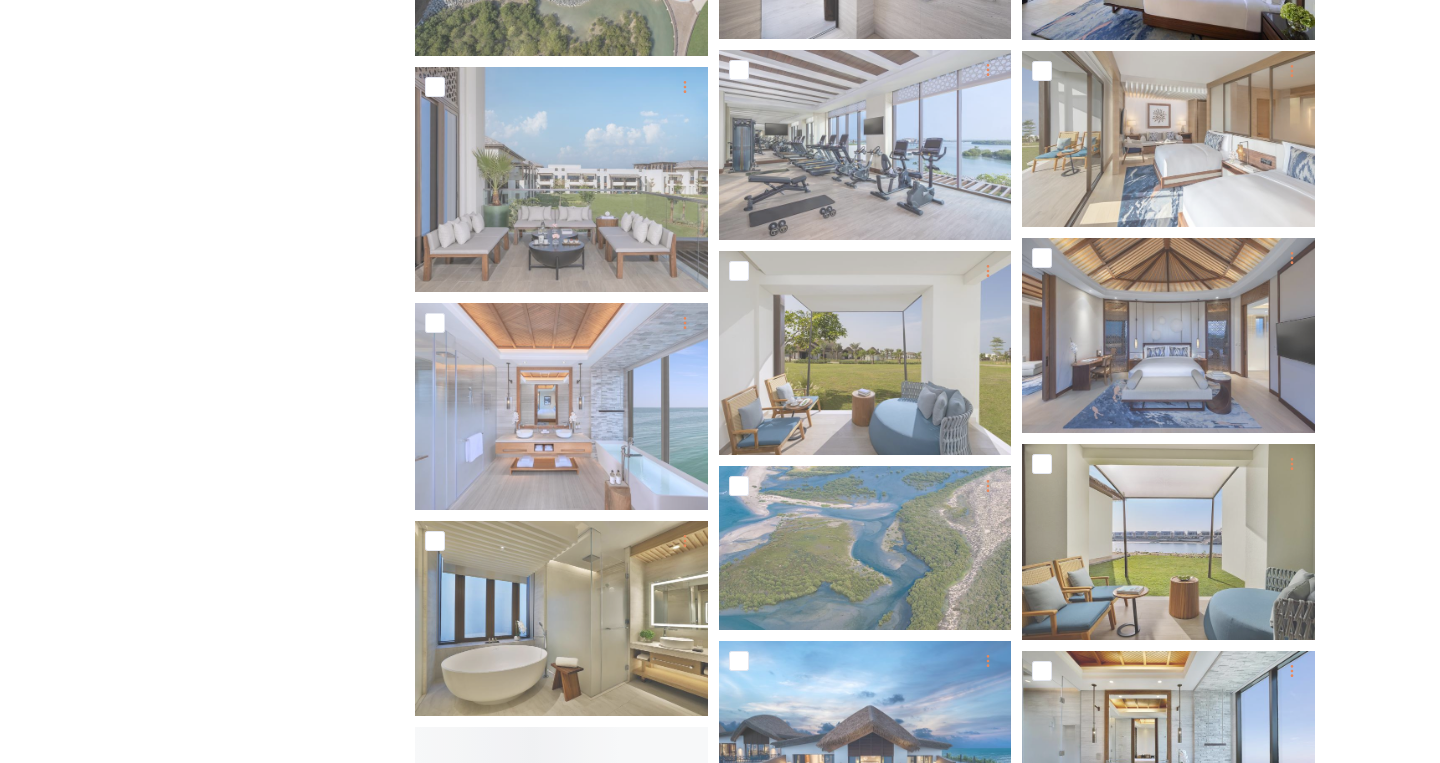scroll, scrollTop: 1563, scrollLeft: 0, axis: vertical 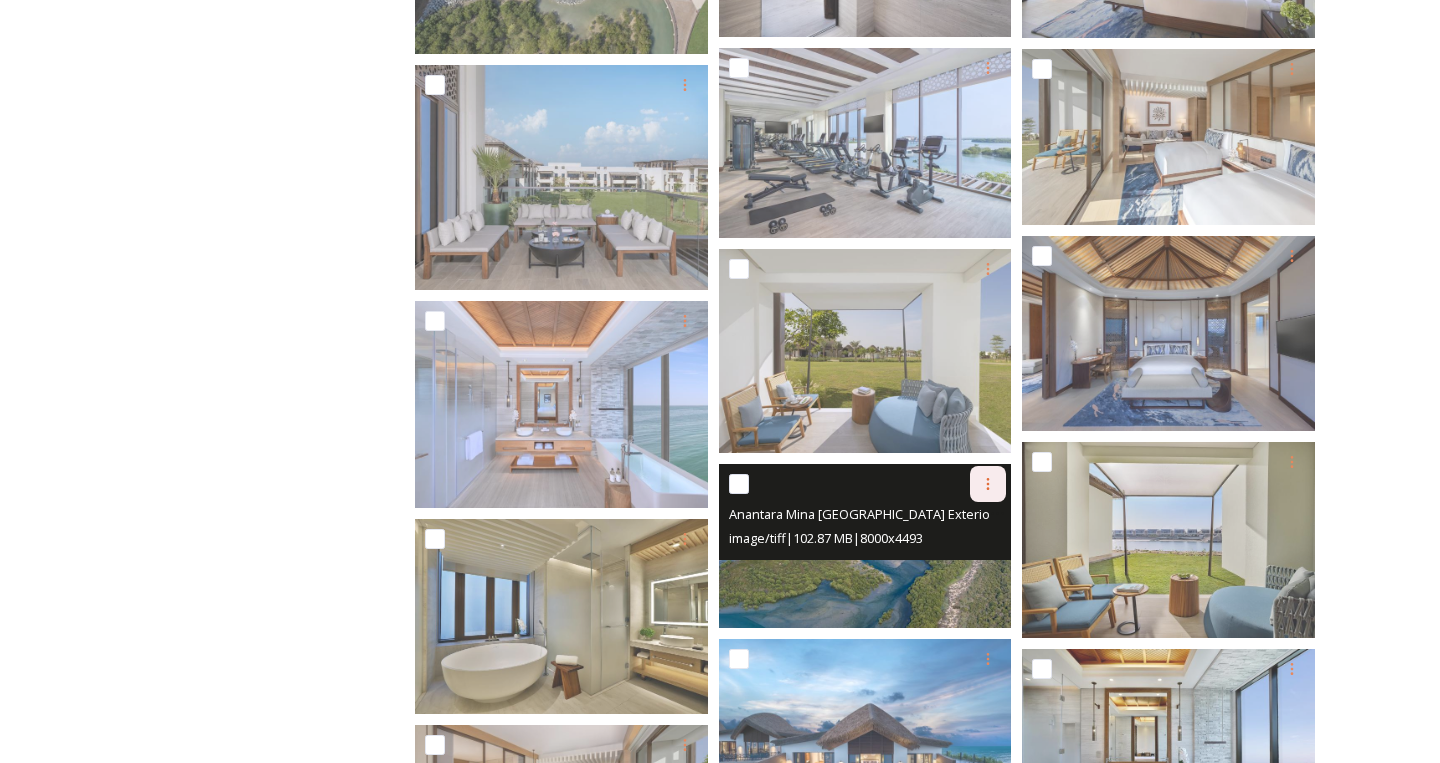 click 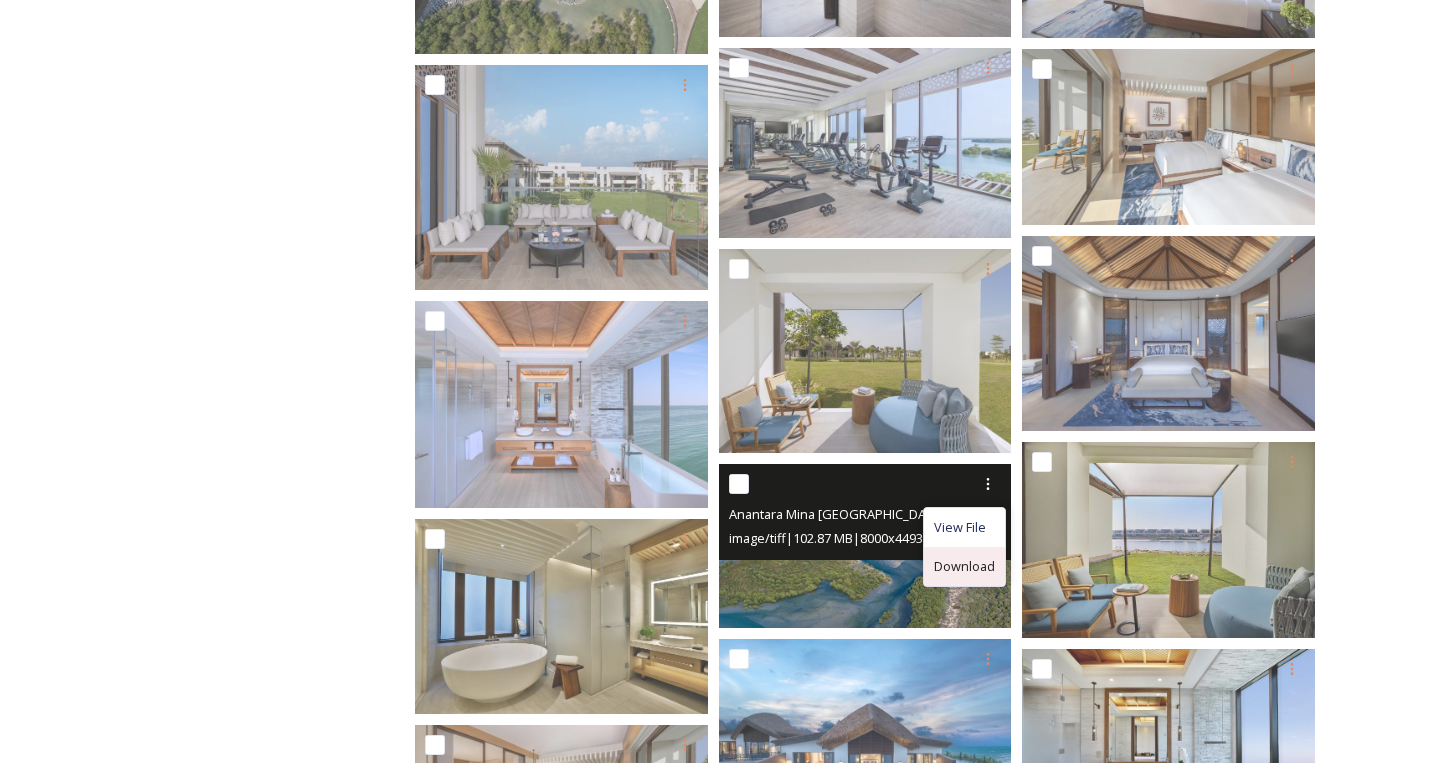 click on "Download" at bounding box center (964, 566) 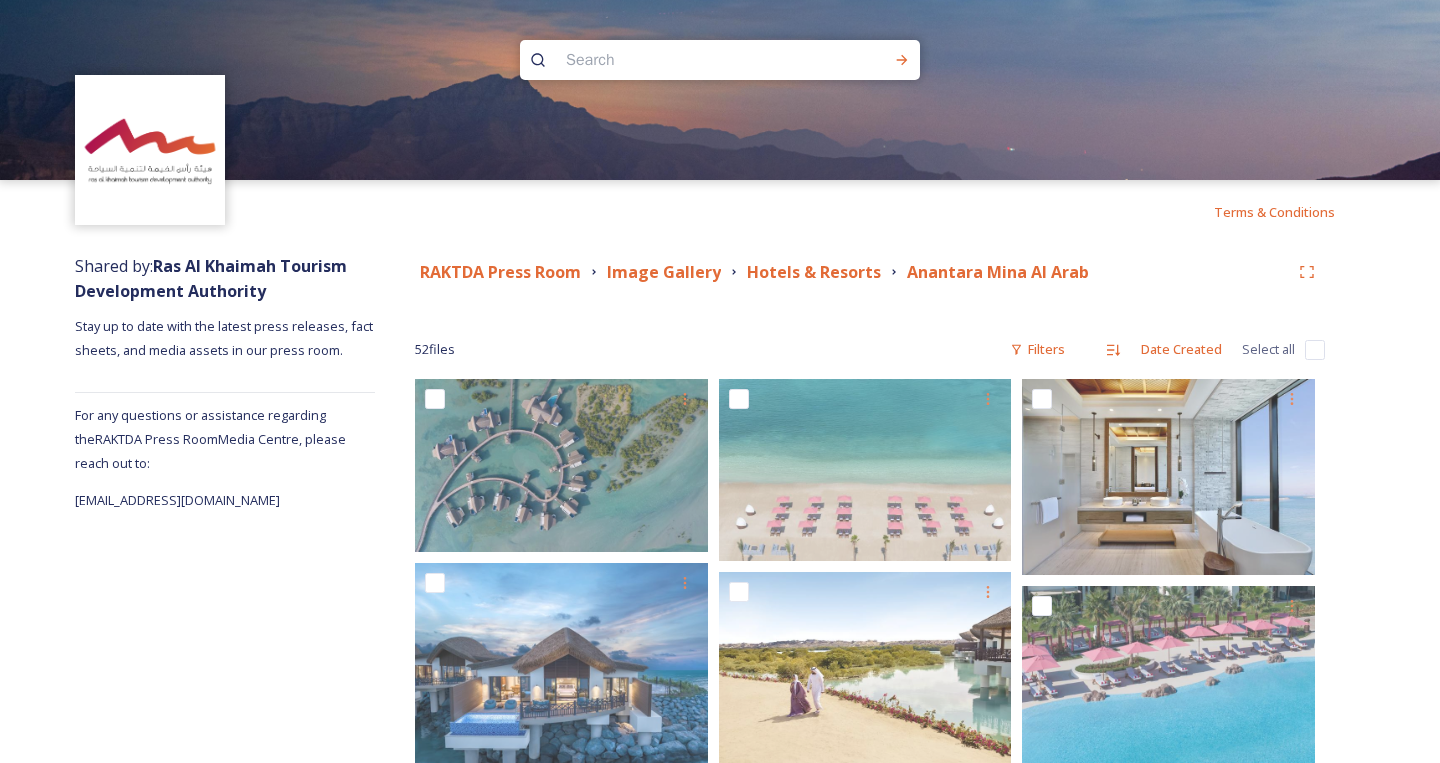 scroll, scrollTop: 0, scrollLeft: 0, axis: both 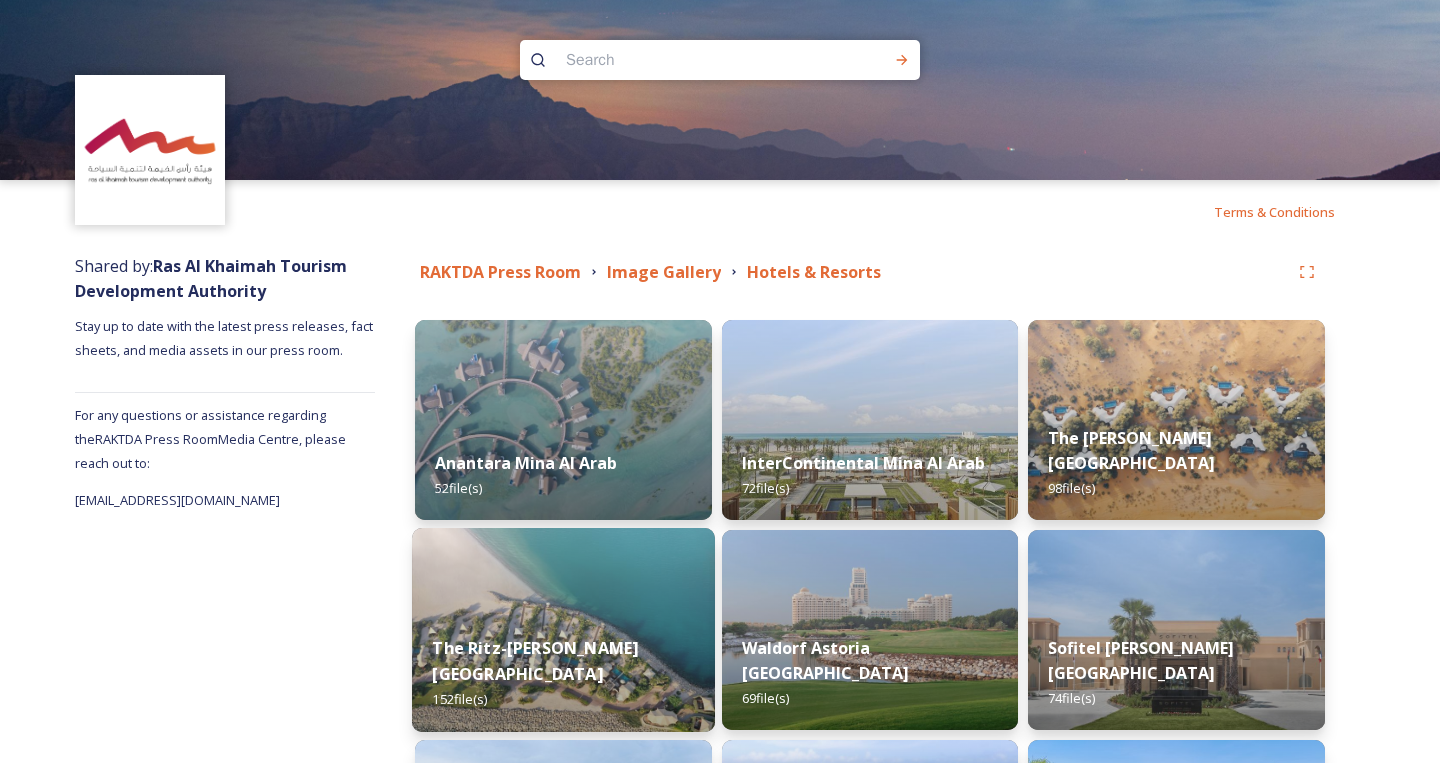 click at bounding box center [563, 630] 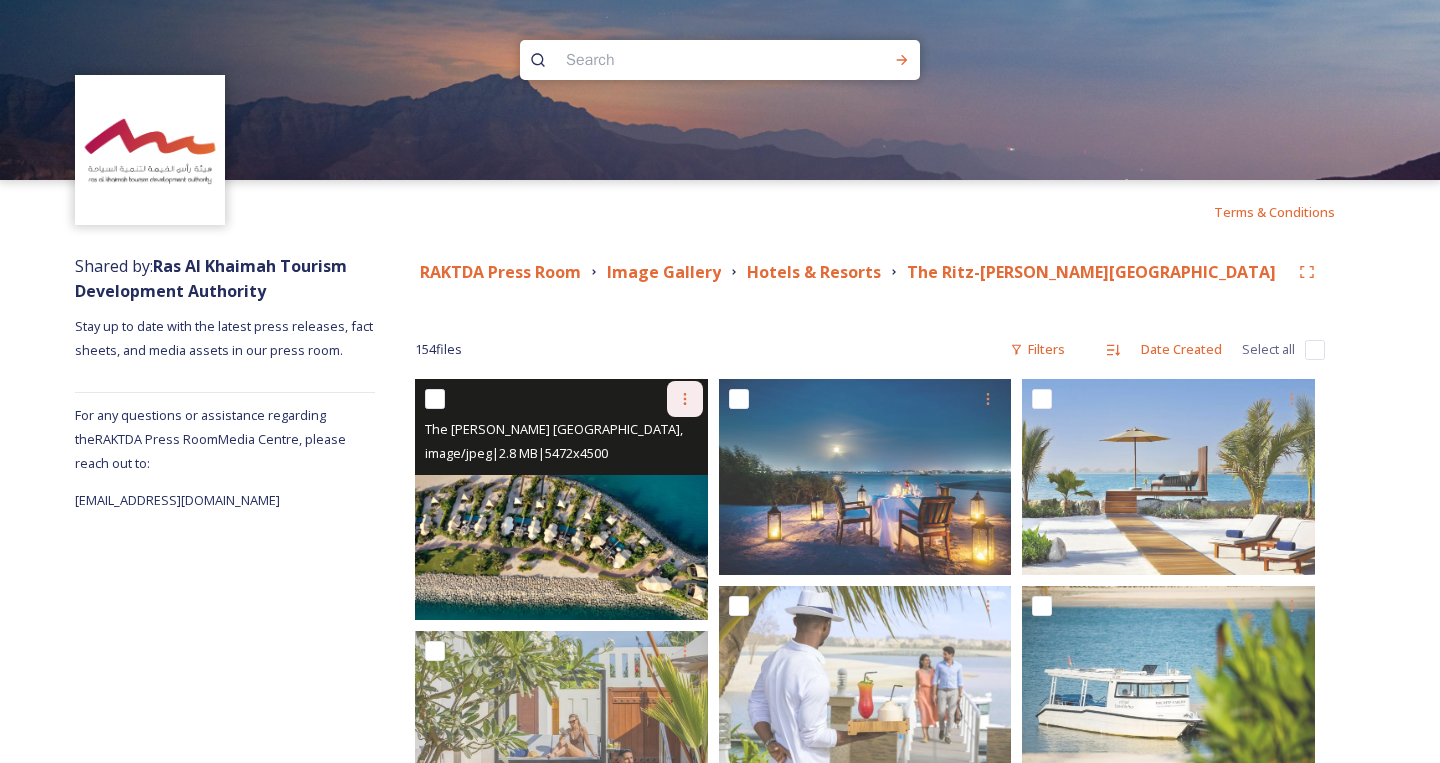 click 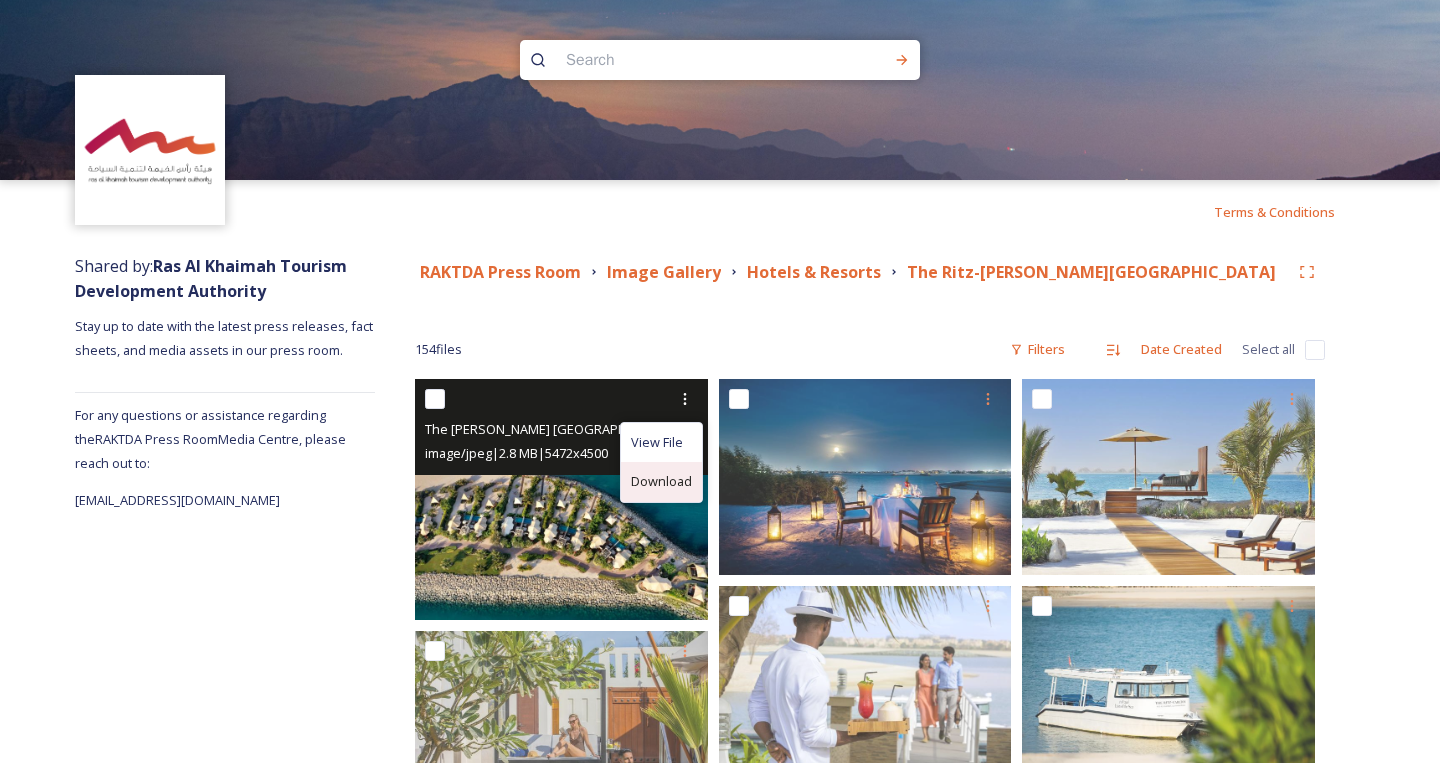 click on "Download" at bounding box center [661, 481] 